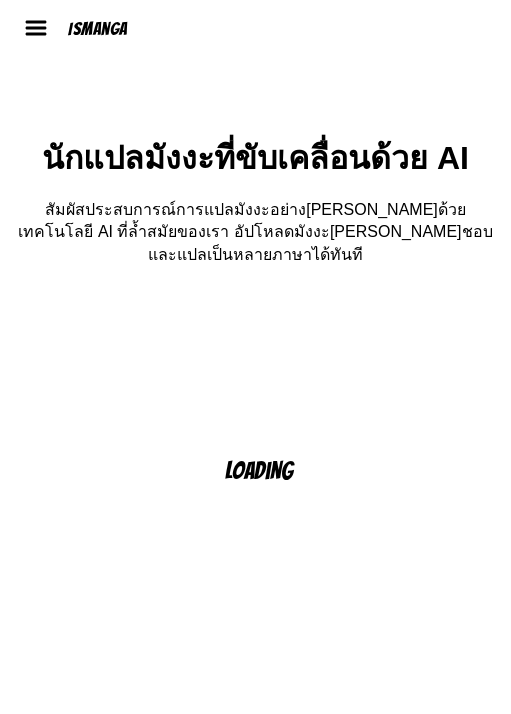 scroll, scrollTop: 200, scrollLeft: 0, axis: vertical 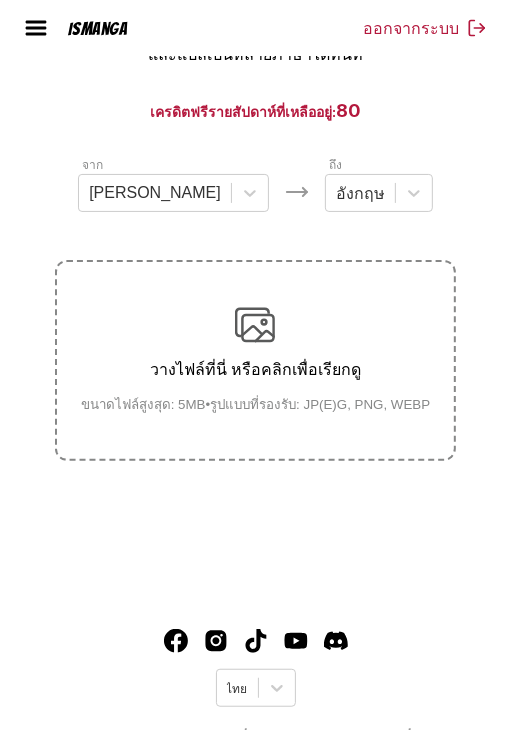 click on "วางไฟล์ที่นี่ หรือคลิกเพื่อเรียกดู ขนาดไฟล์สูงสุด: 5MB  •  รูปแบบที่รองรับ: JP(E)G, PNG, WEBP" at bounding box center [256, 360] 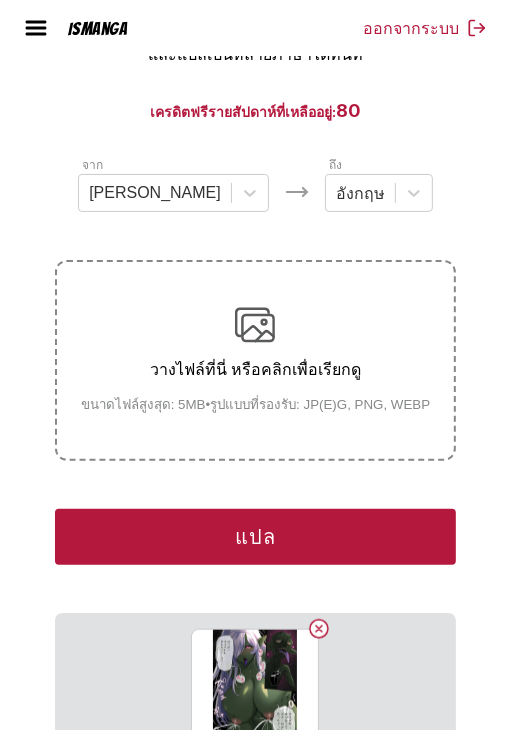 drag, startPoint x: 230, startPoint y: 506, endPoint x: 244, endPoint y: 418, distance: 89.106674 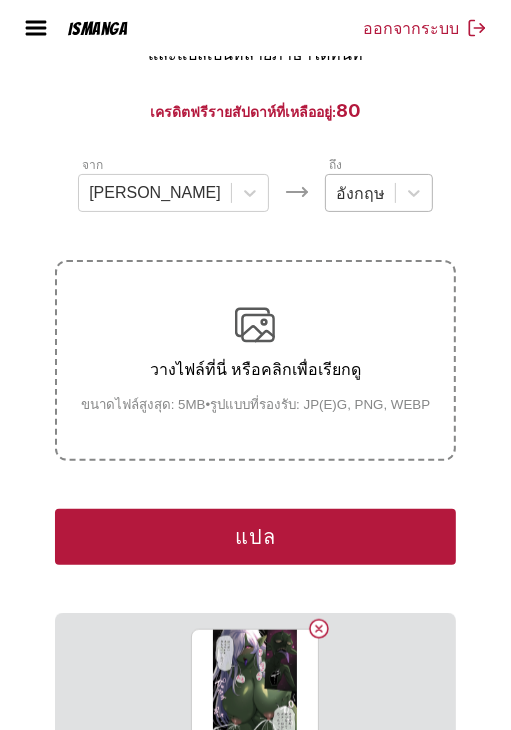 click on "อังกฤษ" at bounding box center (379, 193) 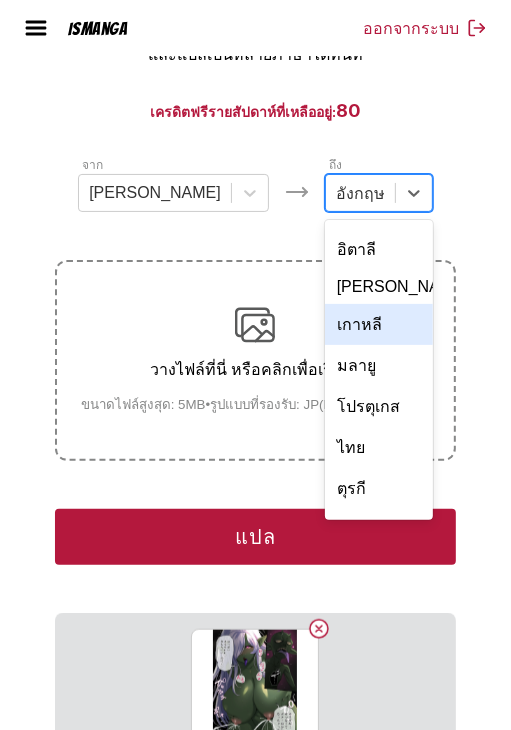 scroll, scrollTop: 234, scrollLeft: 0, axis: vertical 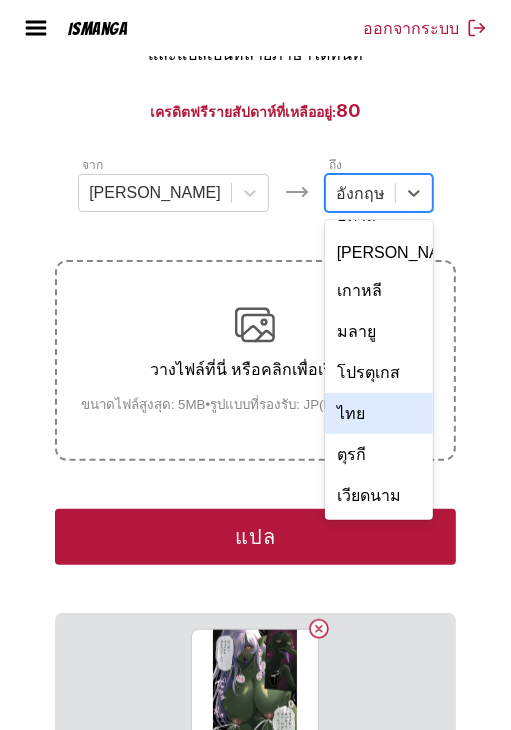click on "ไทย" at bounding box center (379, 413) 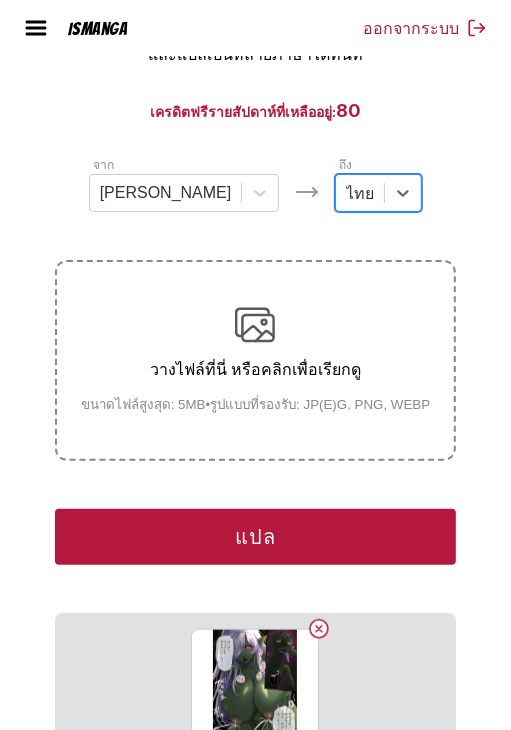 click on "แปล" at bounding box center (255, 537) 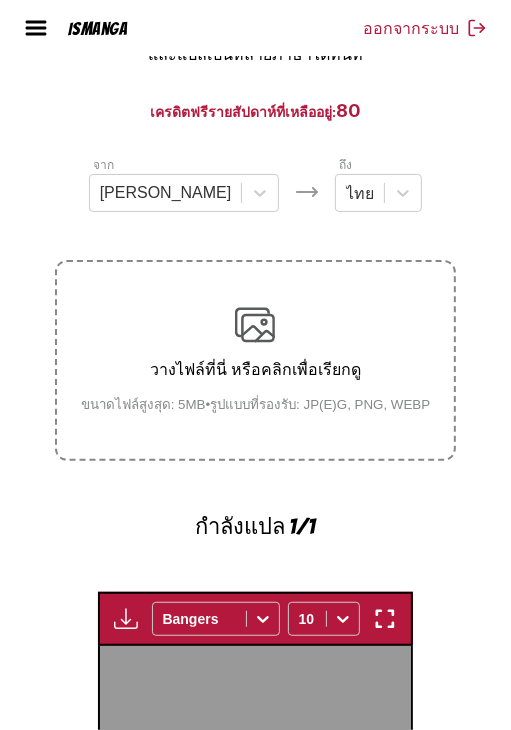 scroll, scrollTop: 601, scrollLeft: 0, axis: vertical 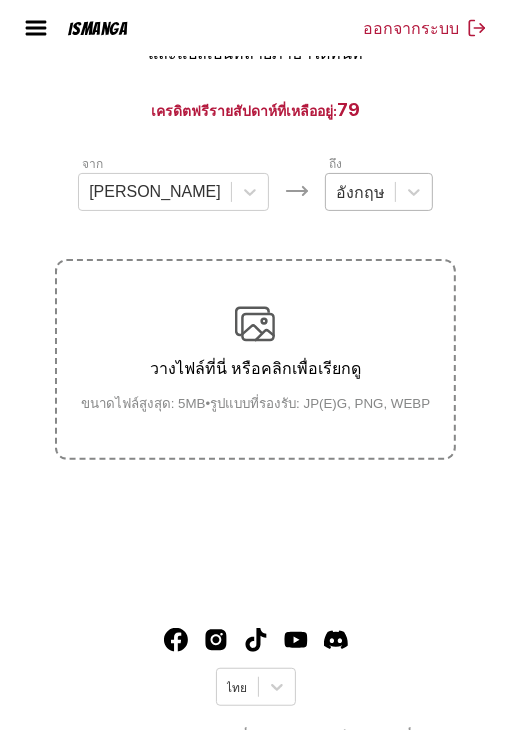 click on "อังกฤษ" at bounding box center [360, 192] 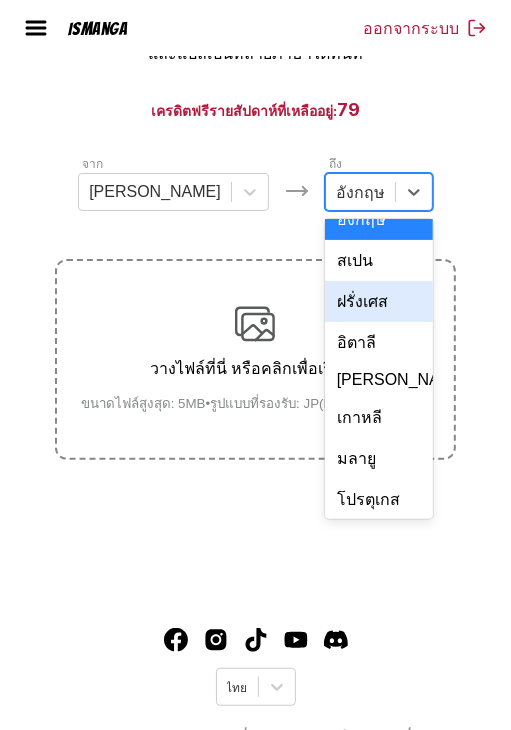 scroll, scrollTop: 200, scrollLeft: 0, axis: vertical 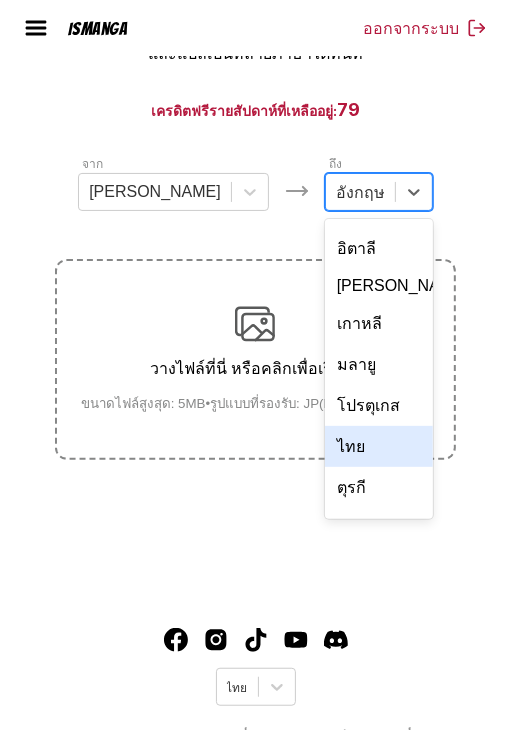 click on "ไทย" at bounding box center (379, 446) 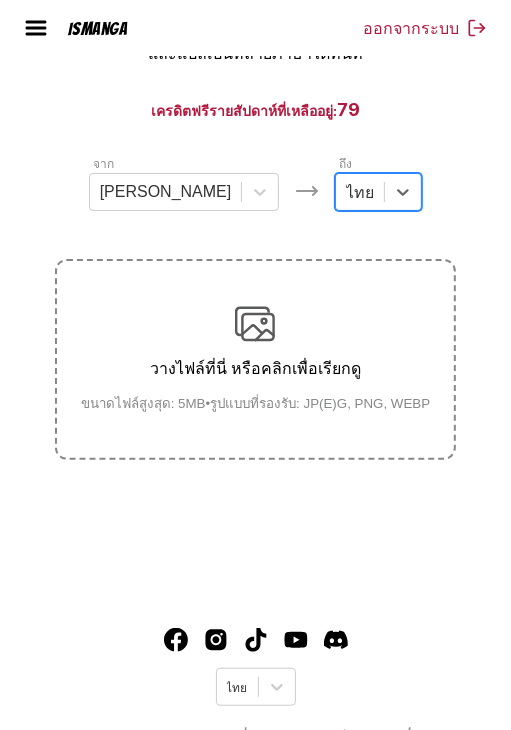 click on "วางไฟล์ที่นี่ หรือคลิกเพื่อเรียกดู ขนาดไฟล์สูงสุด: 5MB  •  รูปแบบที่รองรับ: JP(E)G, PNG, WEBP" at bounding box center (255, 359) 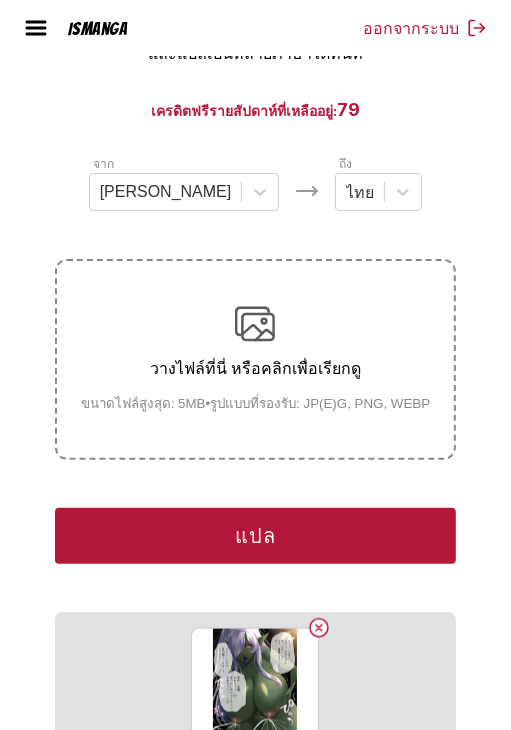 click on "แปล" at bounding box center (255, 536) 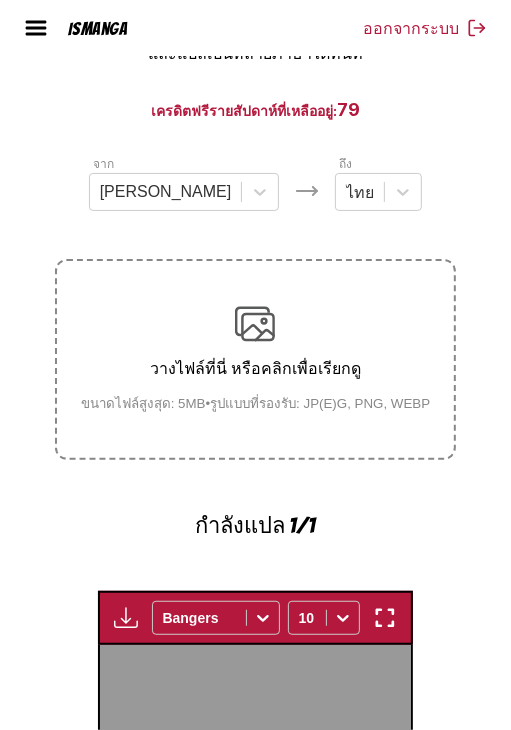 scroll, scrollTop: 601, scrollLeft: 0, axis: vertical 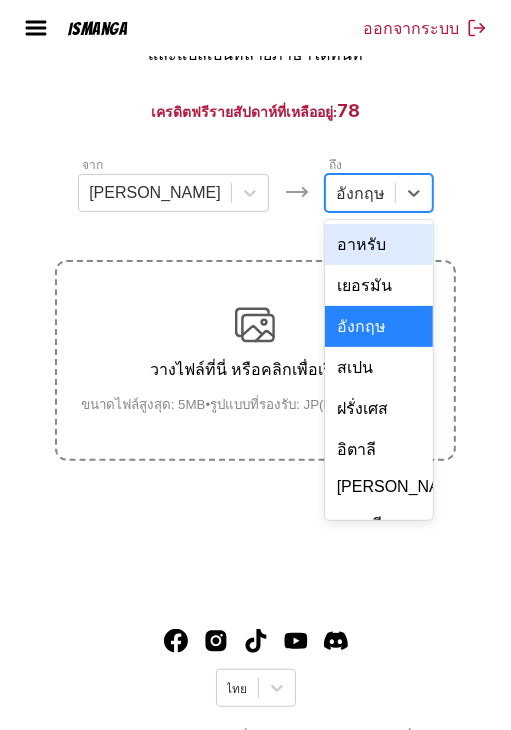 click at bounding box center (360, 193) 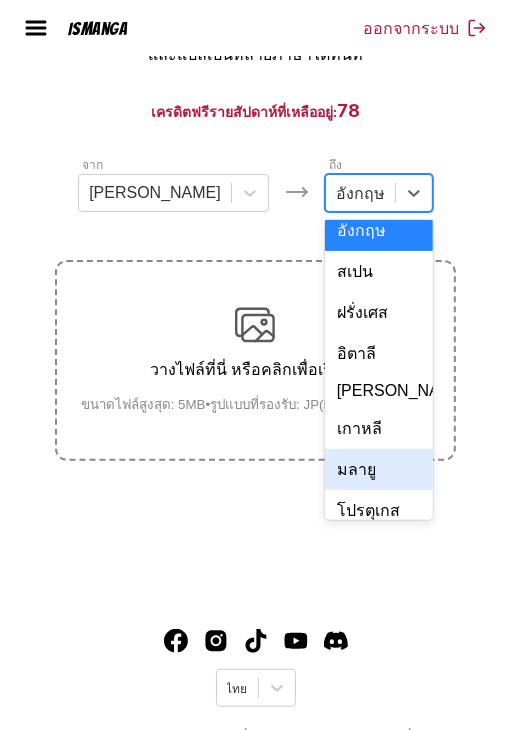 scroll, scrollTop: 200, scrollLeft: 0, axis: vertical 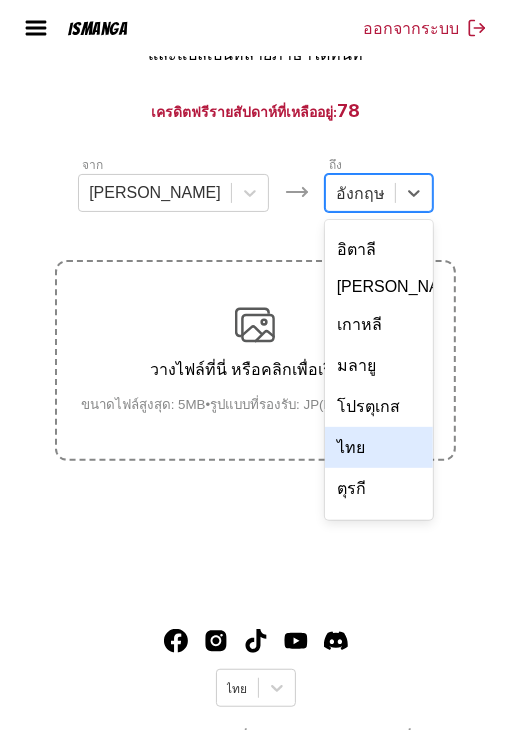 click on "ไทย" at bounding box center (379, 447) 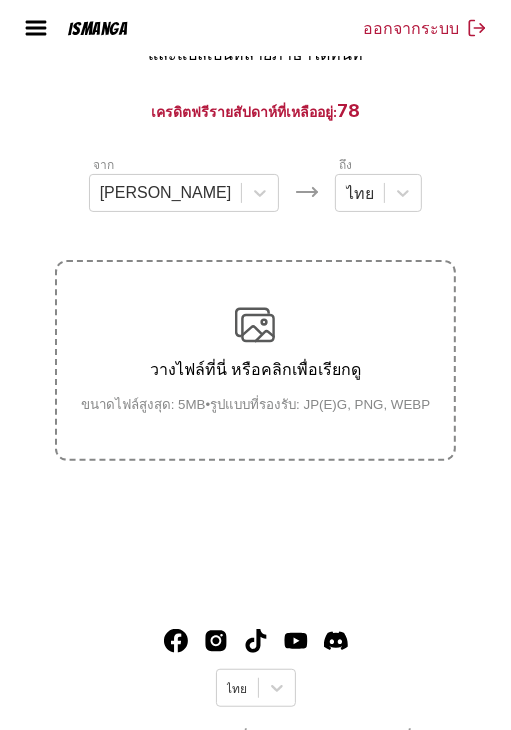 click at bounding box center [255, 325] 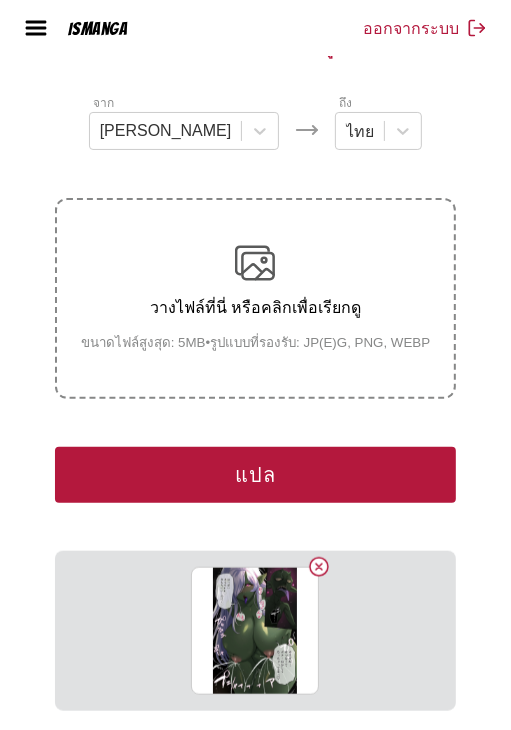 scroll, scrollTop: 386, scrollLeft: 0, axis: vertical 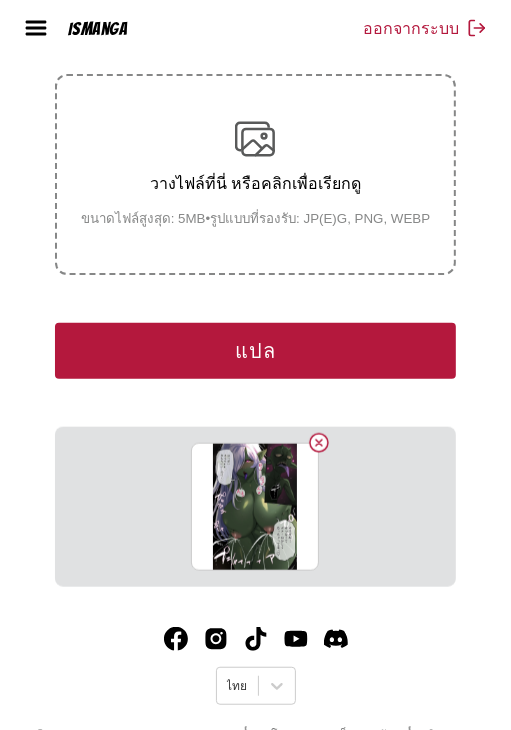 click on "แปล" at bounding box center (255, 351) 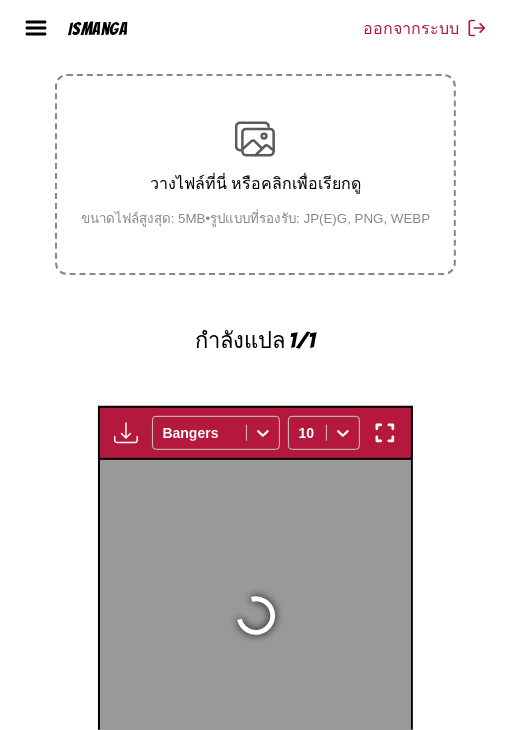 scroll, scrollTop: 601, scrollLeft: 0, axis: vertical 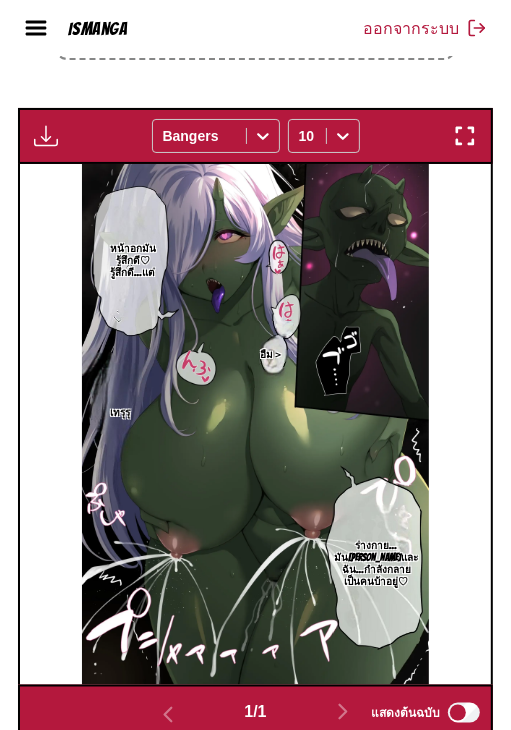 click at bounding box center [46, 136] 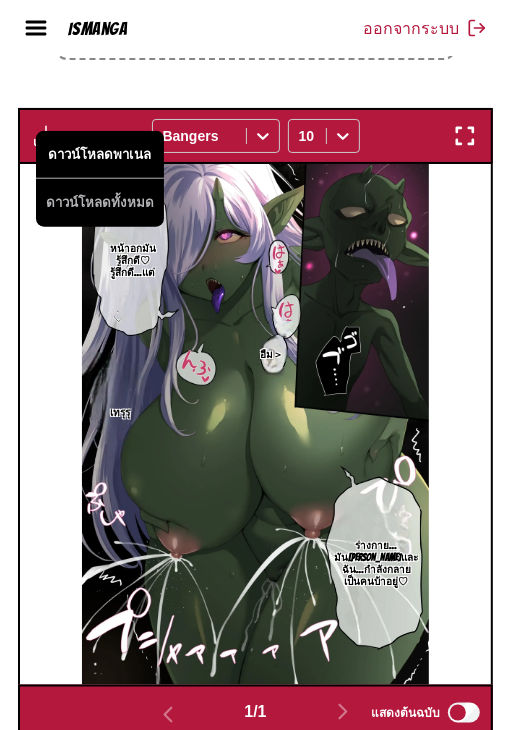 click on "ดาวน์โหลดพาเนล" at bounding box center [100, 155] 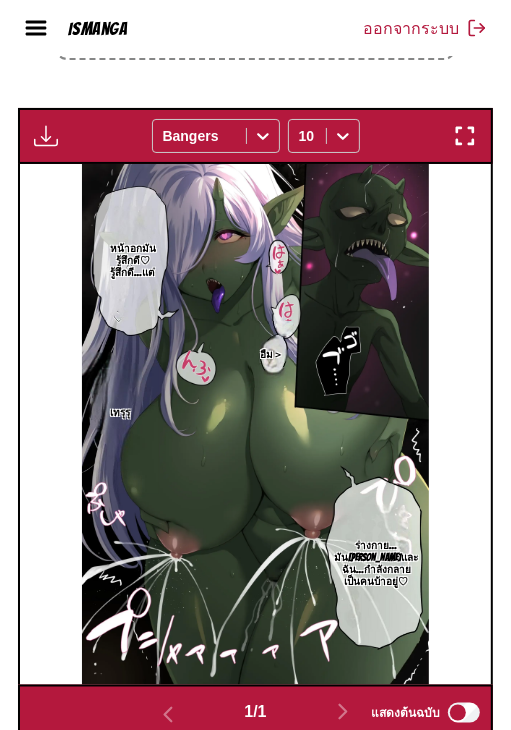 click on "ดาวน์โหลดพาเนล ดาวน์โหลดทั้งหมด Bangers 10" at bounding box center [256, 136] 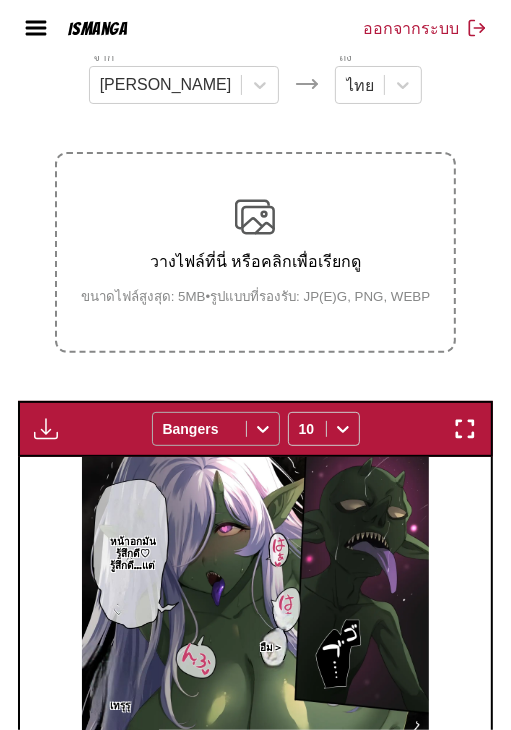 scroll, scrollTop: 301, scrollLeft: 0, axis: vertical 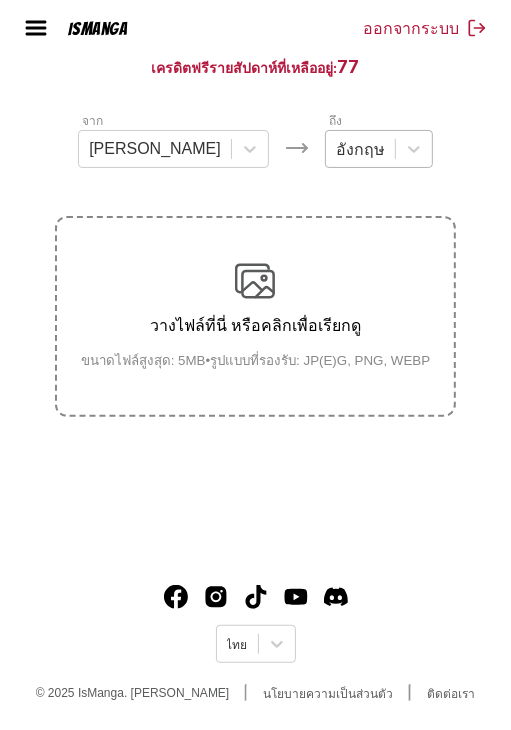 click at bounding box center [360, 149] 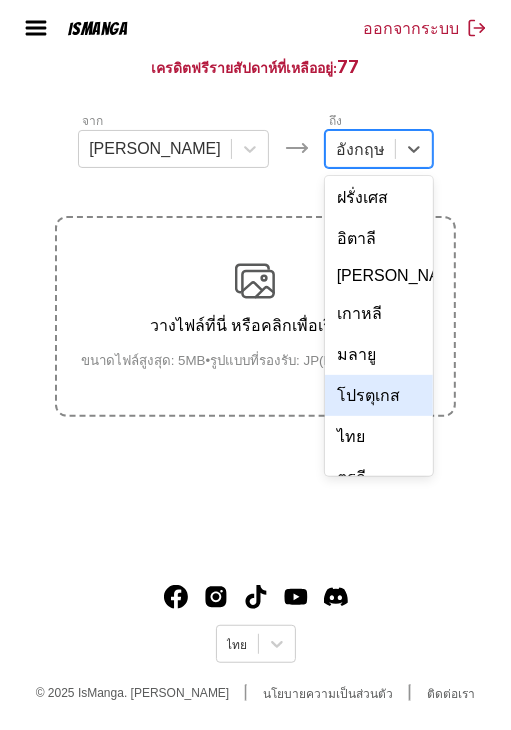 scroll, scrollTop: 200, scrollLeft: 0, axis: vertical 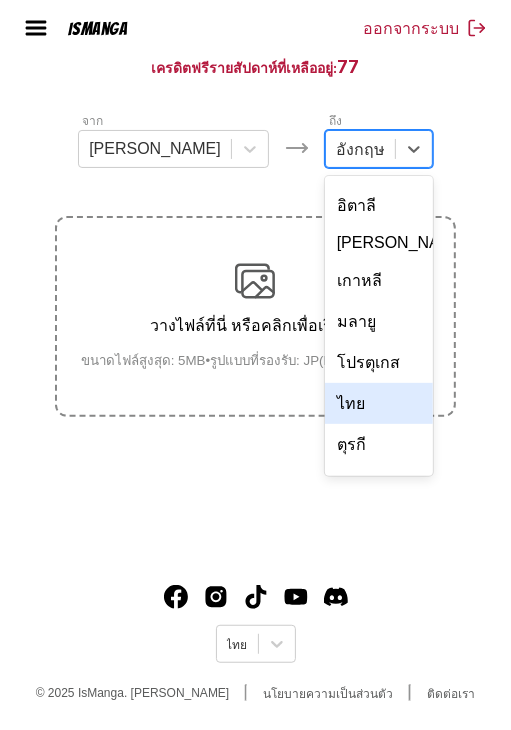 click on "ไทย" at bounding box center [379, 403] 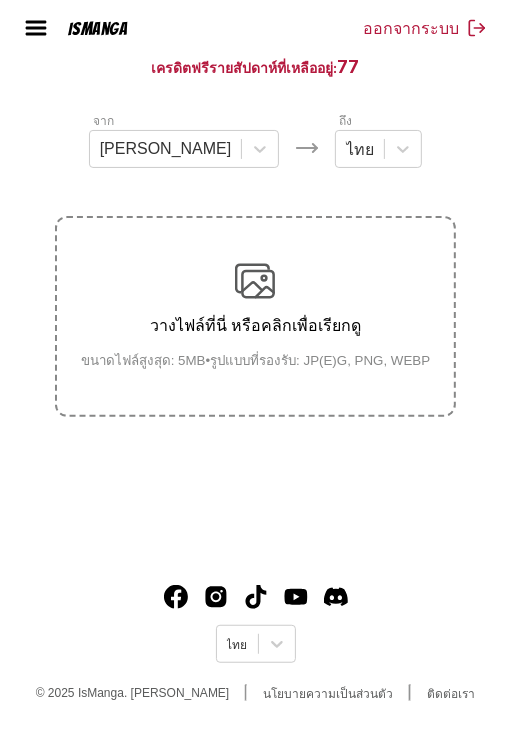 click at bounding box center (255, 281) 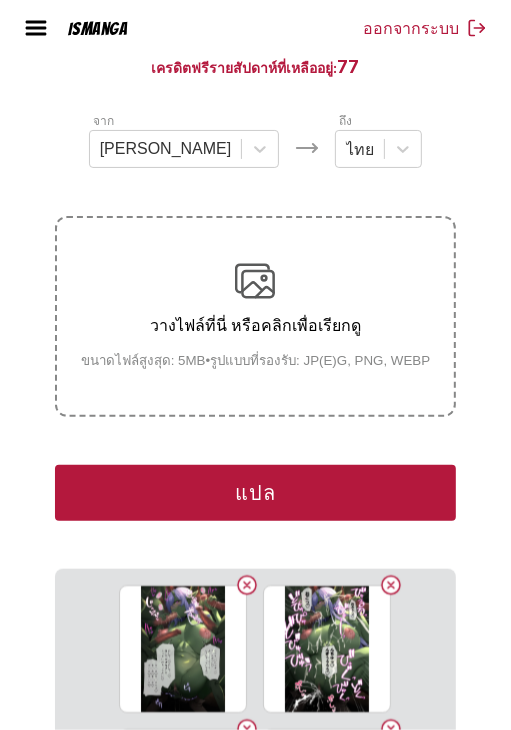 click on "แปล" at bounding box center [255, 493] 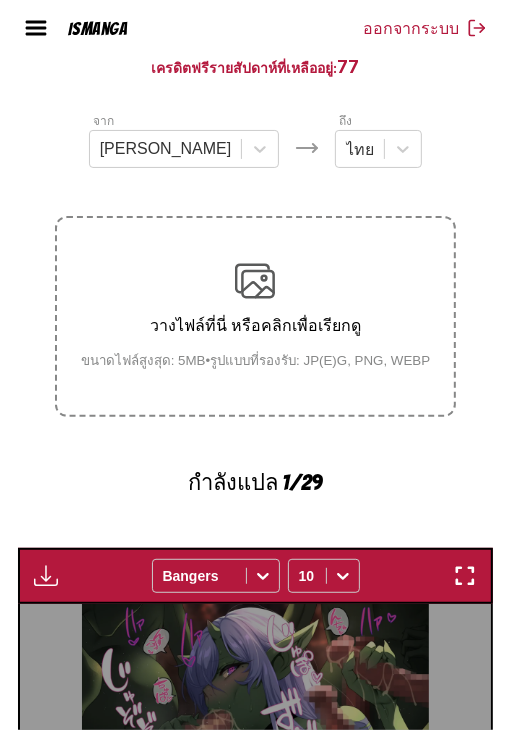 scroll, scrollTop: 608, scrollLeft: 0, axis: vertical 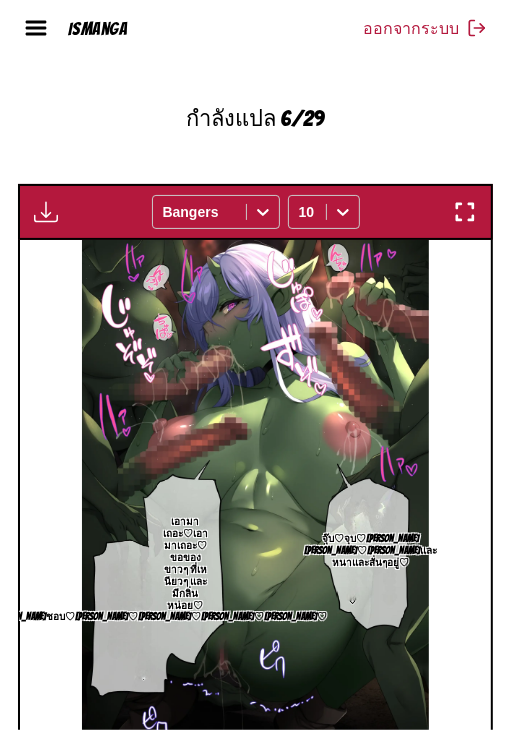 click at bounding box center (46, 212) 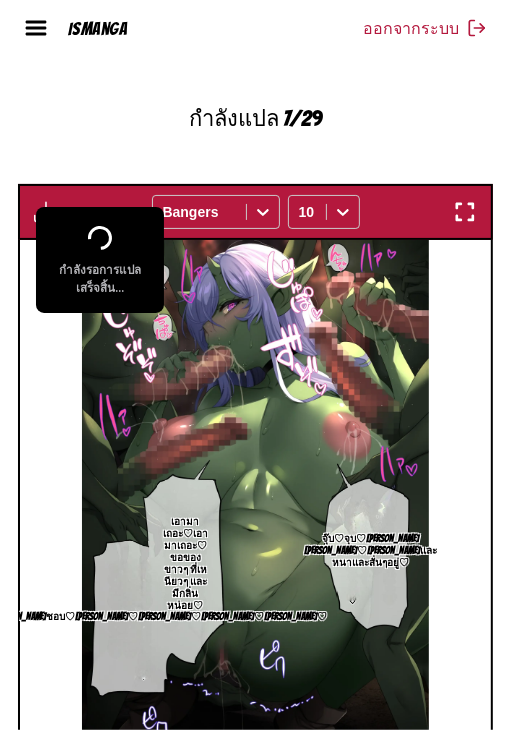 click on "กำลังแปล 7/29" at bounding box center [255, 118] 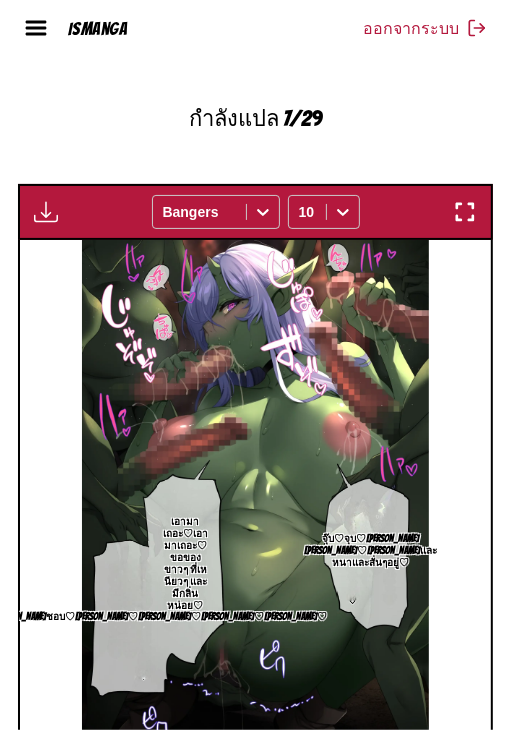 click at bounding box center [46, 212] 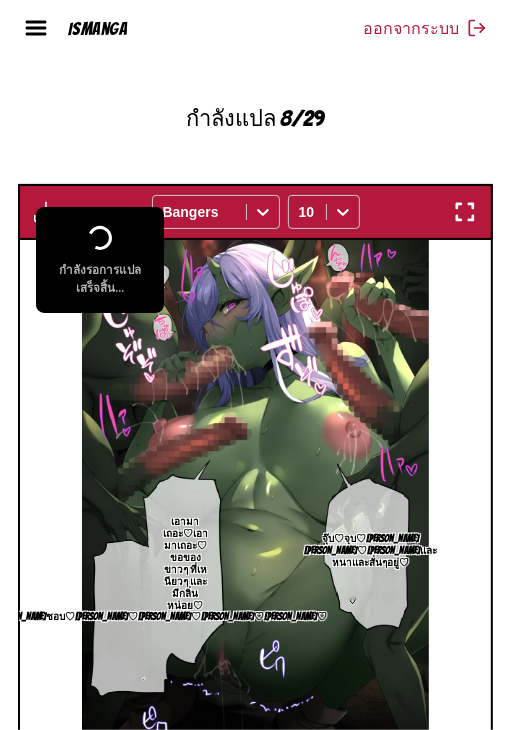 click on "กำลังแปล 8/29" at bounding box center (255, 118) 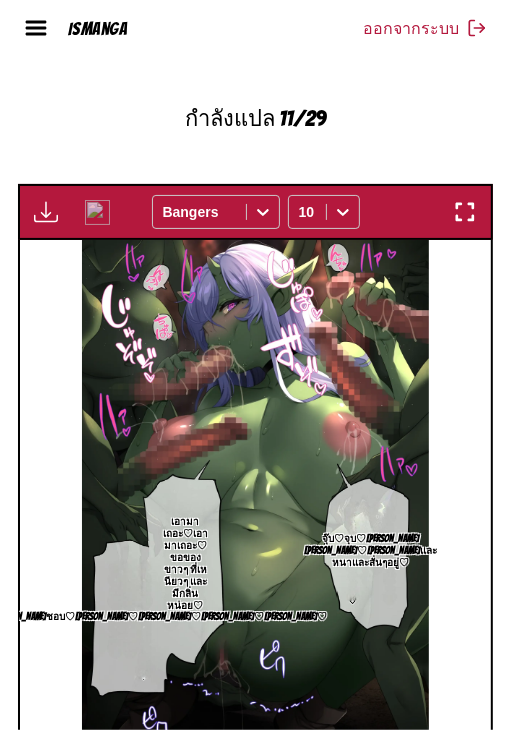 scroll, scrollTop: 708, scrollLeft: 0, axis: vertical 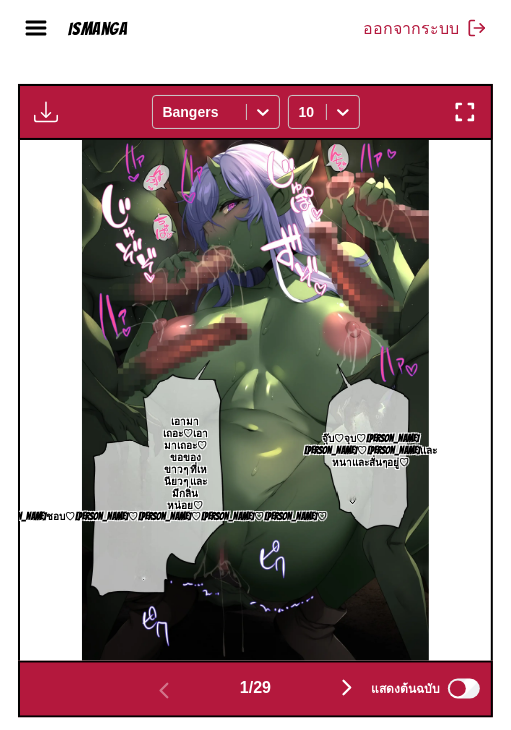click at bounding box center [347, 688] 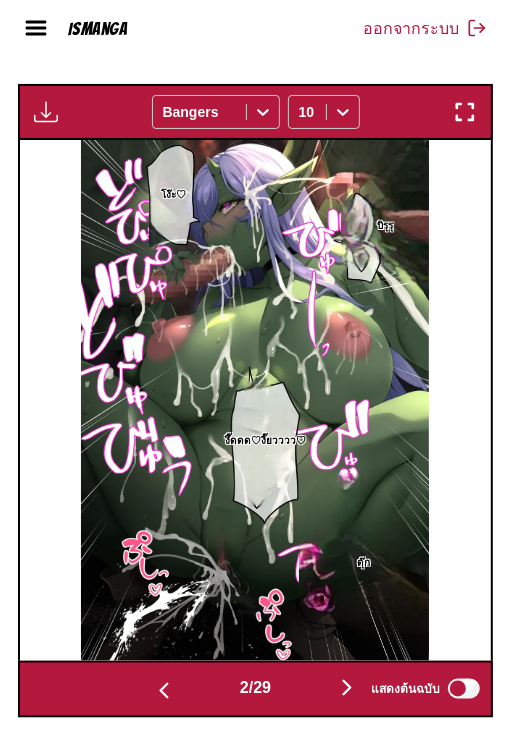 click at bounding box center [347, 688] 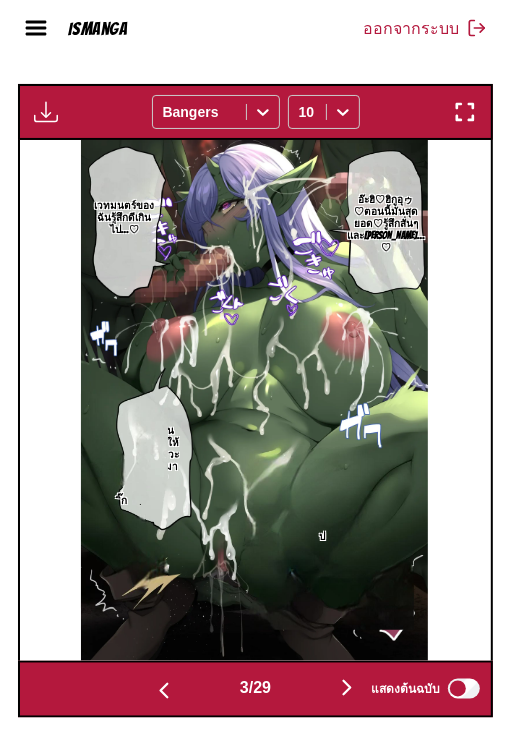 click on "รู้สึกดีเกินไปจนทำให้ฉันปัสสาวะเล็ดออกมาแล้ว♡" at bounding box center [154, 455] 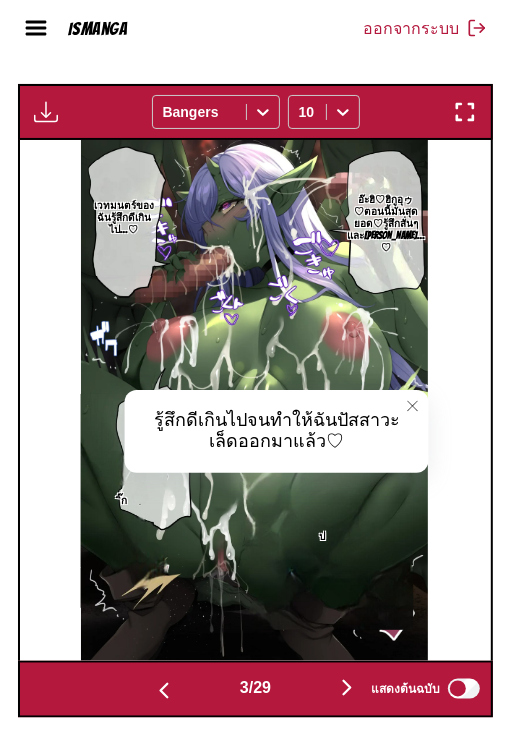 click 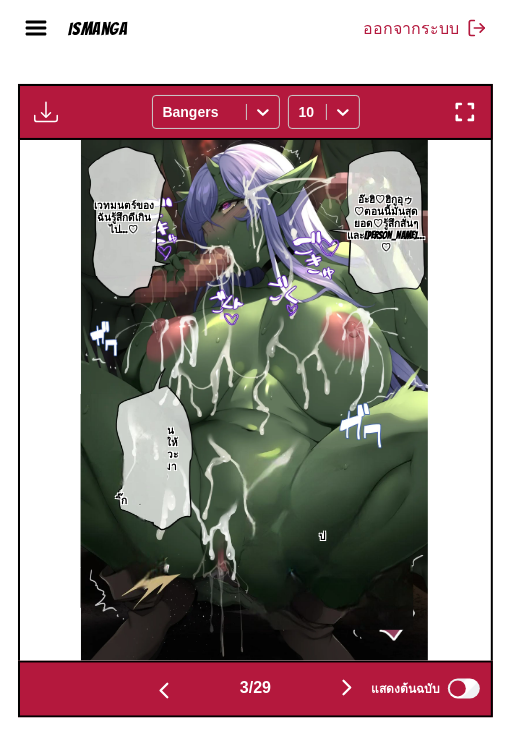 click on "ิ๊ก" at bounding box center (124, 501) 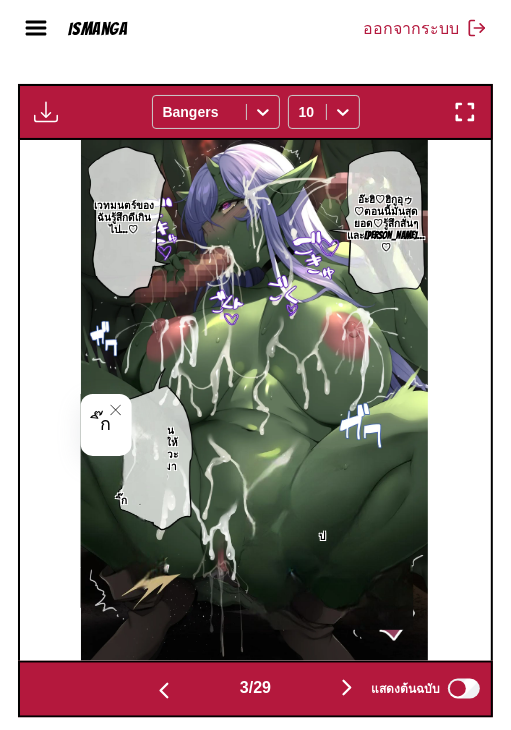 click 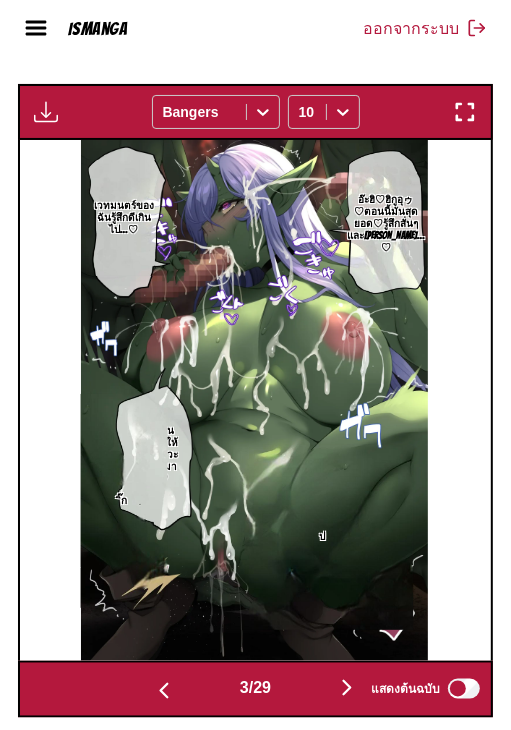 click on "ิ๊ก" at bounding box center (124, 501) 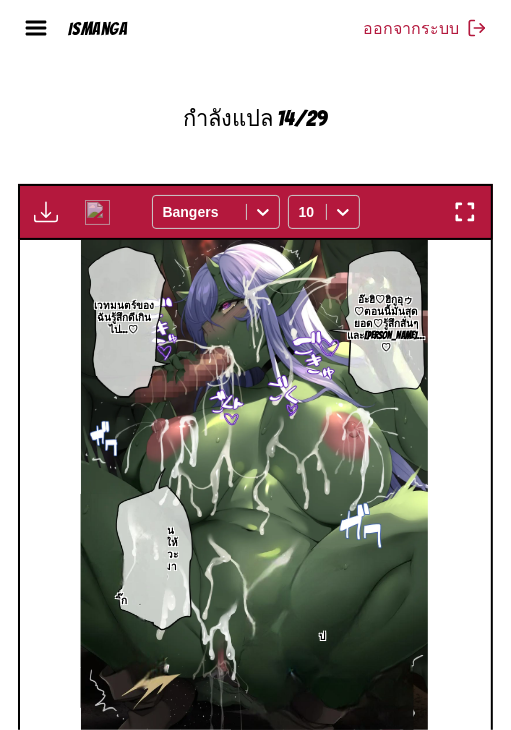 scroll, scrollTop: 708, scrollLeft: 0, axis: vertical 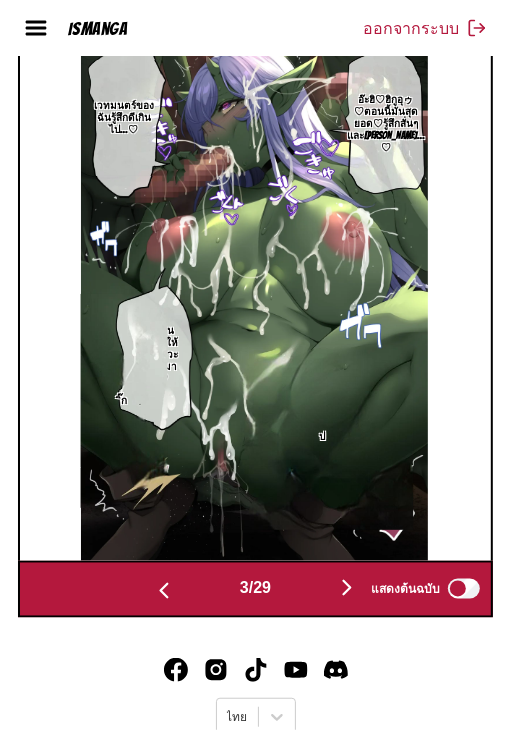 click at bounding box center [164, 591] 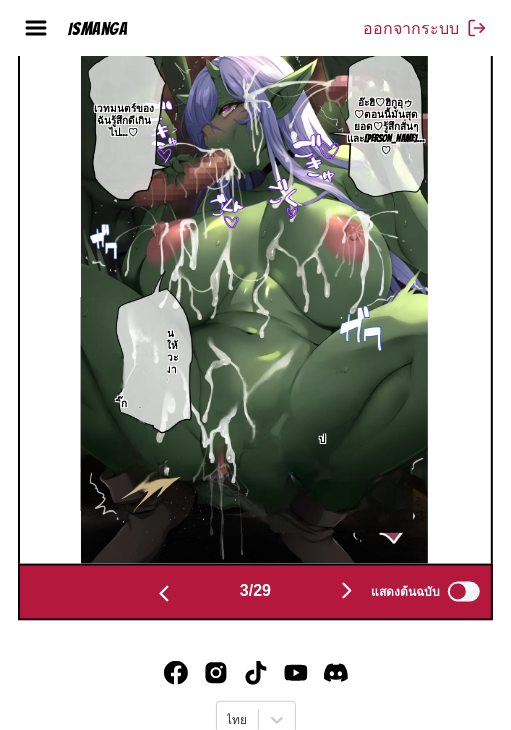 scroll, scrollTop: 0, scrollLeft: 472, axis: horizontal 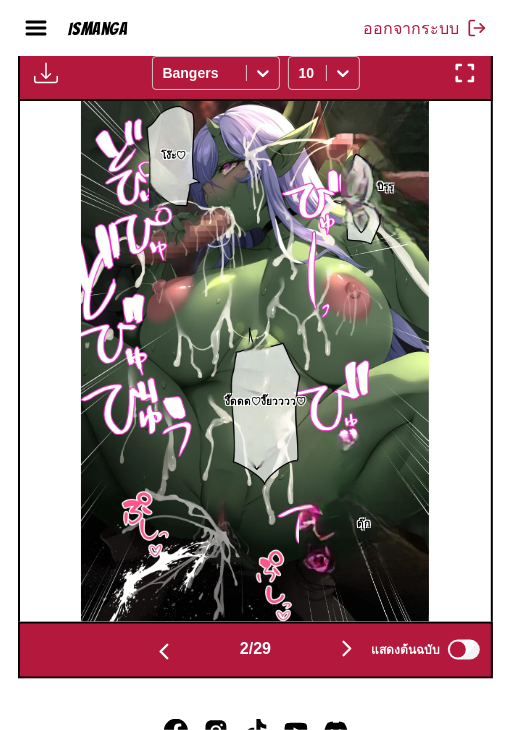 click at bounding box center (164, 652) 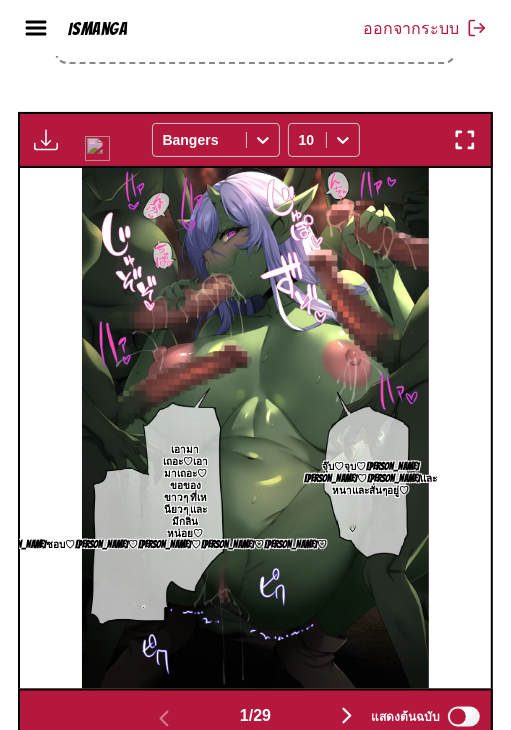 scroll, scrollTop: 564, scrollLeft: 0, axis: vertical 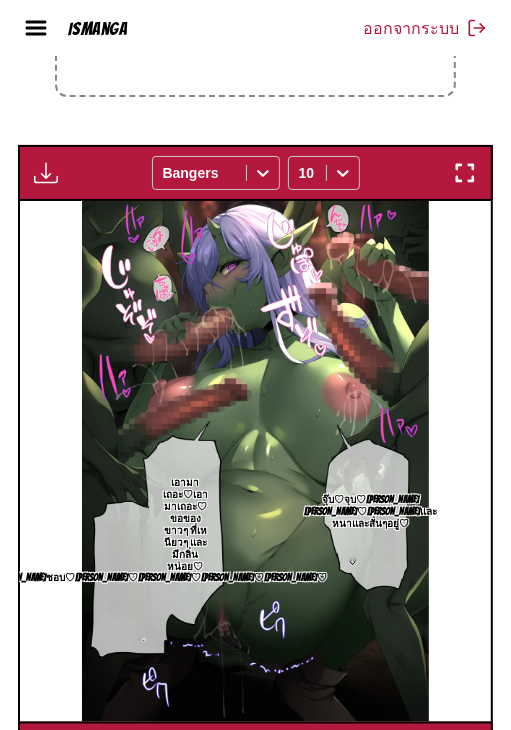 click on "[PERSON_NAME]♡[PERSON_NAME]ชอบ♡[PERSON_NAME]♡[PERSON_NAME]♡[PERSON_NAME]♡[PERSON_NAME]♡" at bounding box center [129, 578] 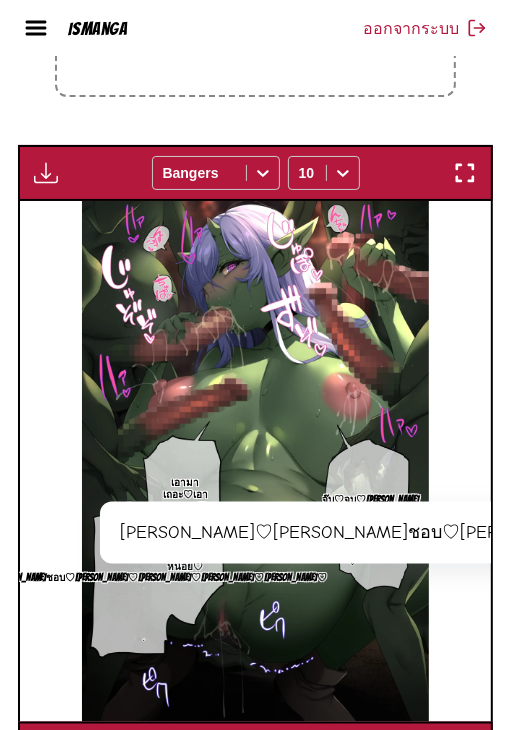 click 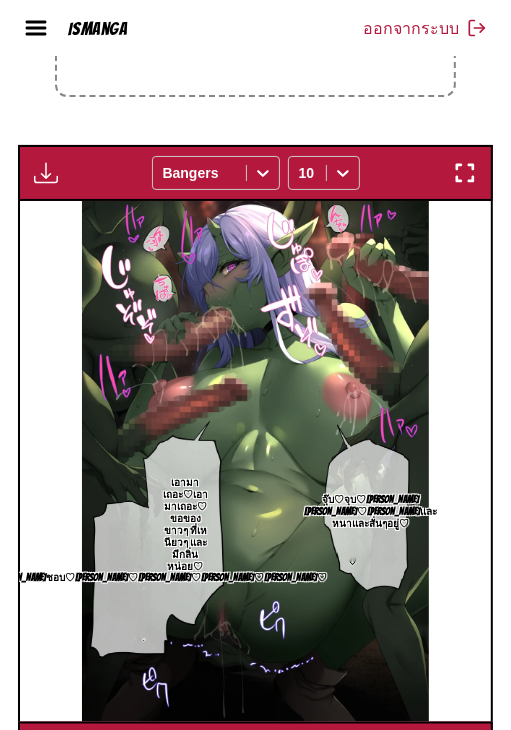 click at bounding box center [46, 173] 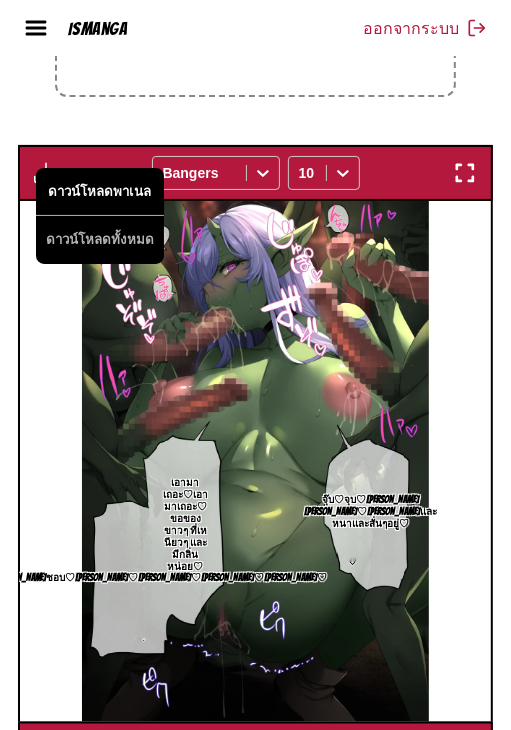 click on "ดาวน์โหลดพาเนล" at bounding box center [100, 192] 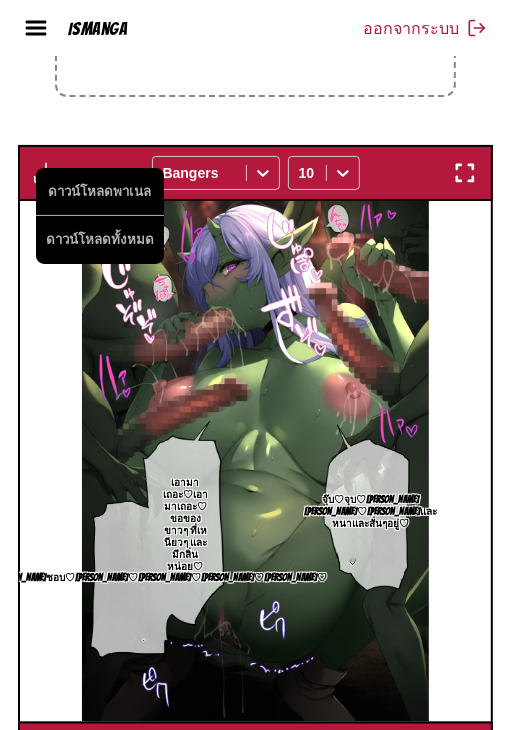 click on "จาก ญี่ปุ่น ถึง ไทย วางไฟล์ที่นี่ หรือคลิกเพื่อเรียกดู ขนาดไฟล์สูงสุด: 5MB  •  รูปแบบที่รองรับ: JP(E)G, PNG, WEBP ดาวน์โหลดพาเนล ดาวน์โหลดทั้งหมด Bangers 10 จุ๊บ♡จุบ♡จู๋ร้อน♡ร้อนและหนาและสั่นๆอยู่♡ เอามาเถอะ♡เอามาเถอะ♡ ขอของขาวๆ ที่เหนียวๆ และมีกลิ่นหน่อย♡ จู๋♡จู๋ชอบ♡จู๋♡จู๋♡จู๋♡จู๋♡ บิรุรุ โง๊ะ♡ งึ๊ดดด♡งี๊ยวววว♡ ดุ๊ก อ๊ะฮิ♡ฮิกูอุゥ♡ตอนนี้มันสุดยอด♡รู้สึกสั่นๆและชาที่…♡ ป ิ๊ก ฮา อ" at bounding box center [255, 284] 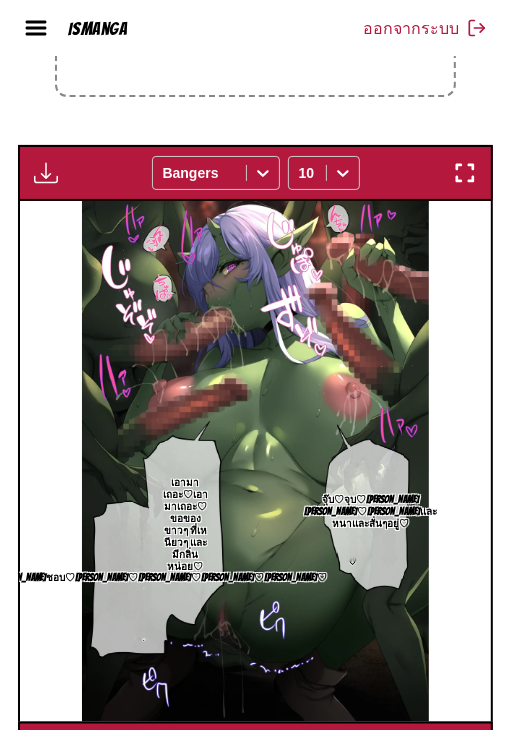 click at bounding box center (347, 749) 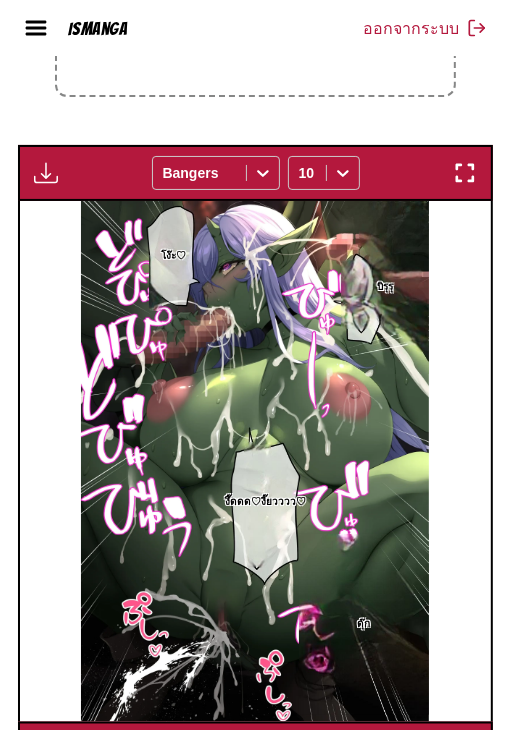click at bounding box center (347, 749) 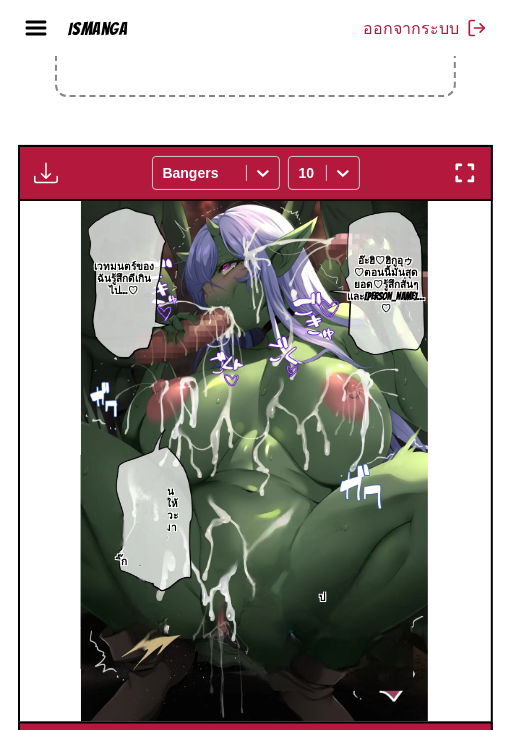 click at bounding box center (347, 749) 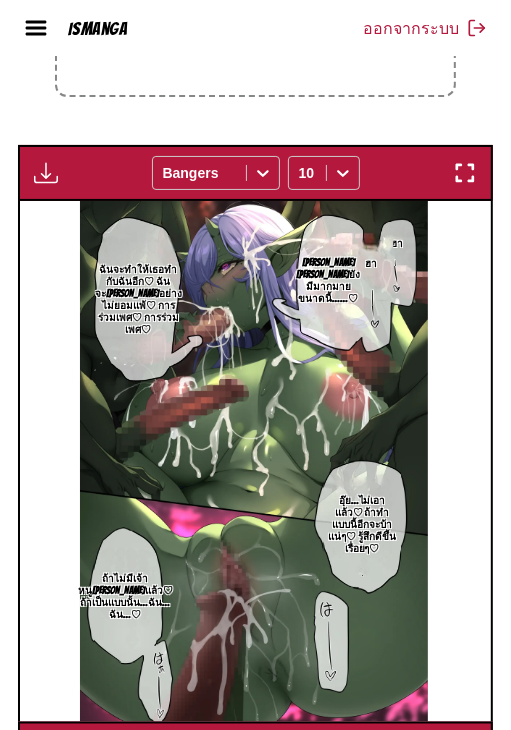 click at bounding box center [347, 749] 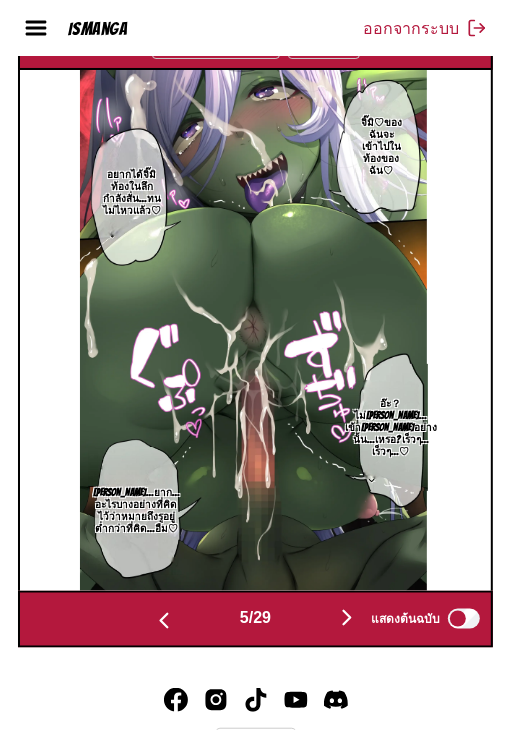 scroll, scrollTop: 700, scrollLeft: 0, axis: vertical 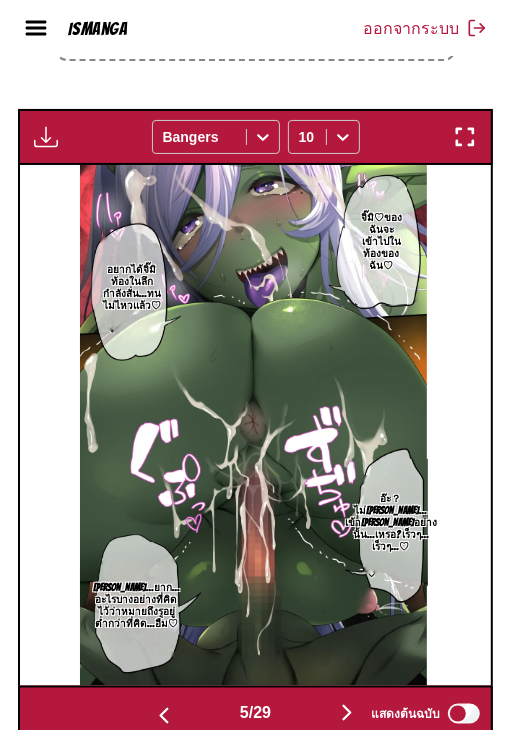 click at bounding box center [347, 713] 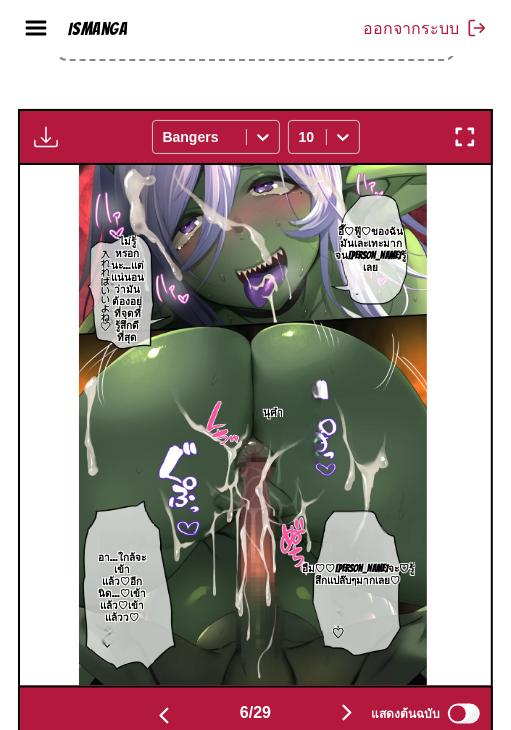 click at bounding box center (164, 716) 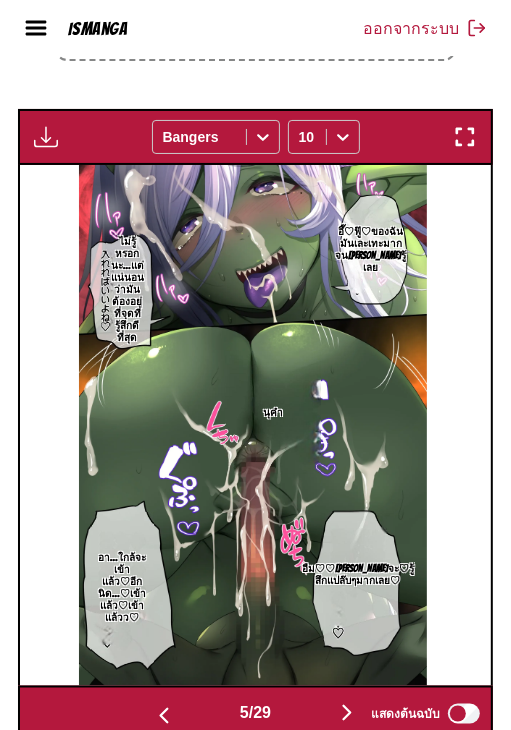 scroll, scrollTop: 0, scrollLeft: 1888, axis: horizontal 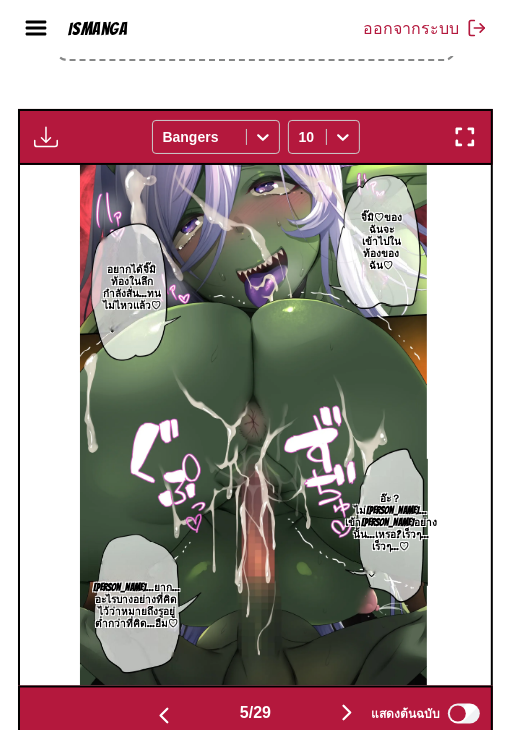 click at bounding box center (347, 714) 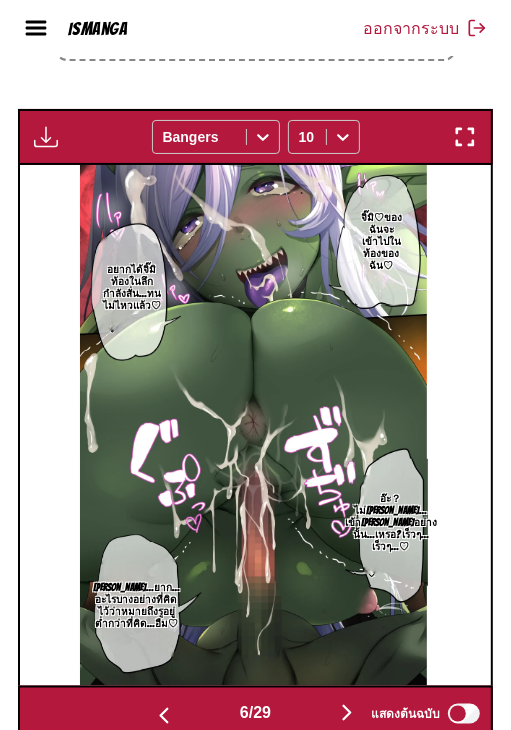 scroll, scrollTop: 0, scrollLeft: 2360, axis: horizontal 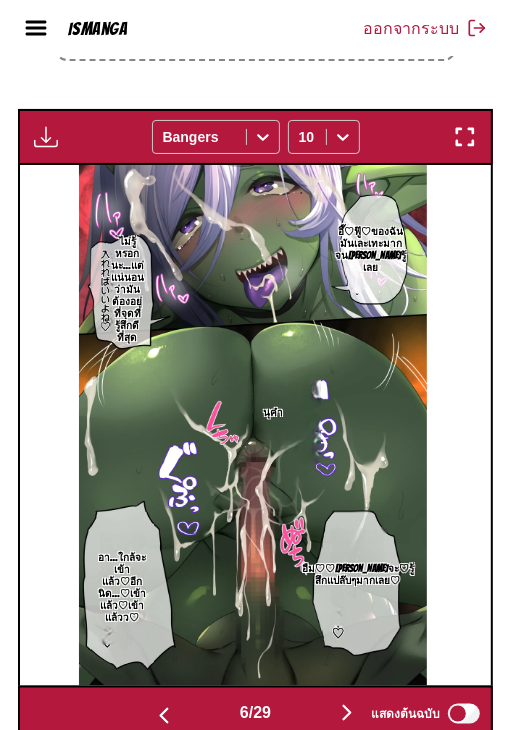 click at bounding box center [347, 714] 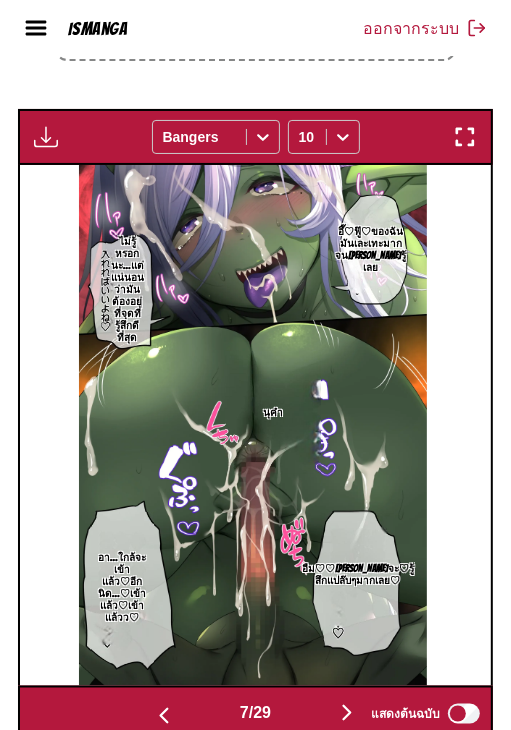 scroll, scrollTop: 0, scrollLeft: 2832, axis: horizontal 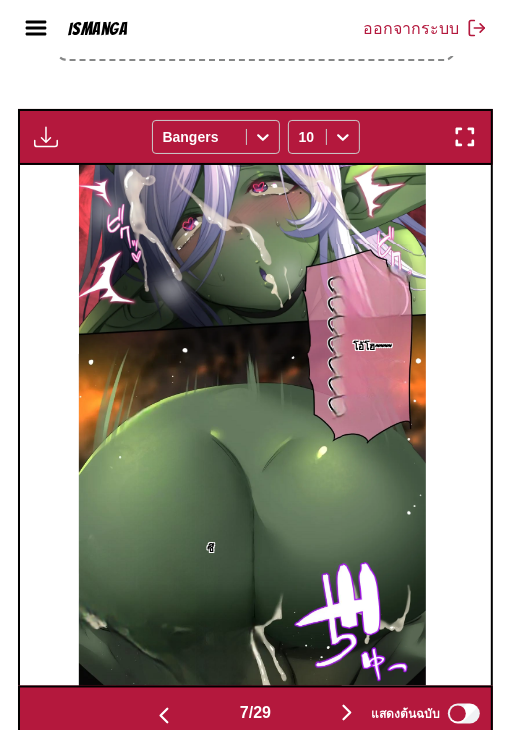 click at bounding box center [347, 714] 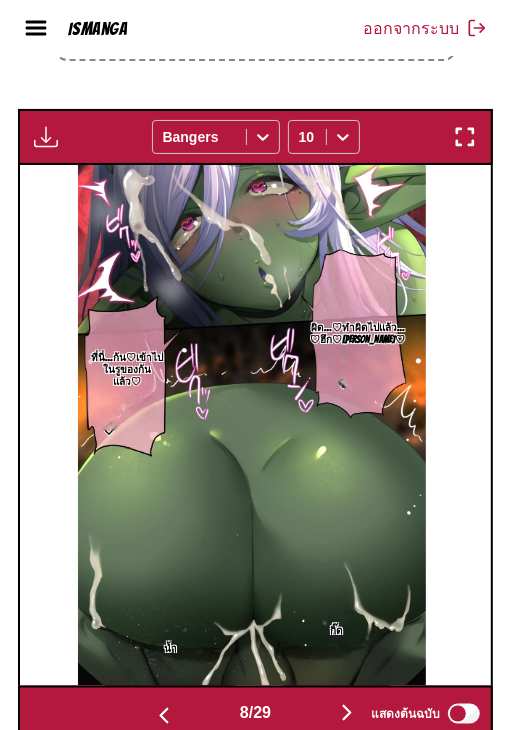 click at bounding box center [347, 713] 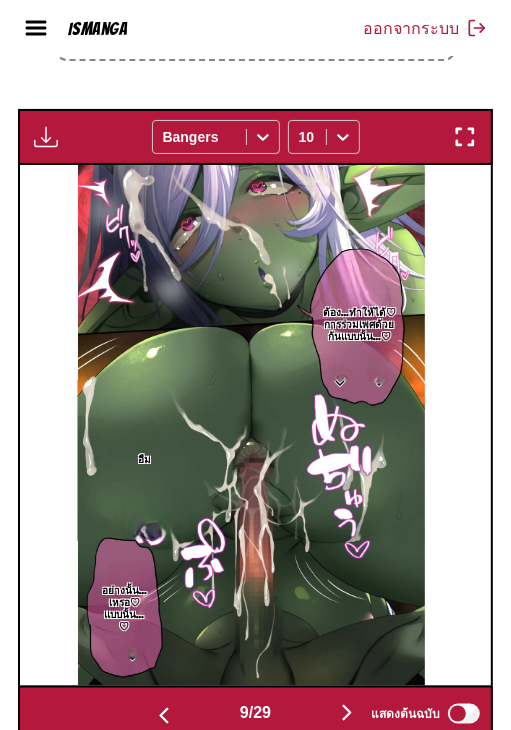 click at bounding box center [347, 713] 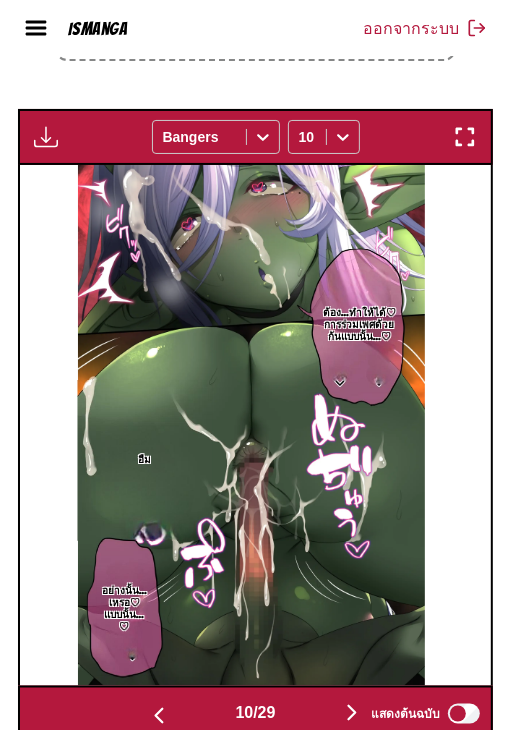 scroll, scrollTop: 0, scrollLeft: 4248, axis: horizontal 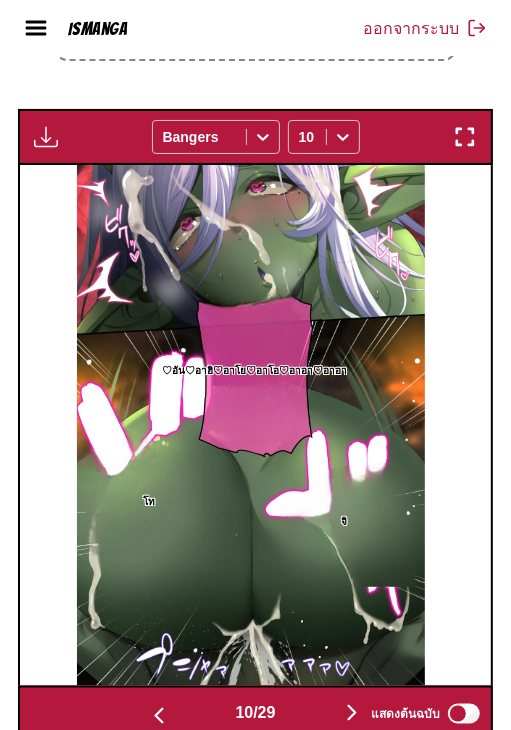 click at bounding box center [352, 713] 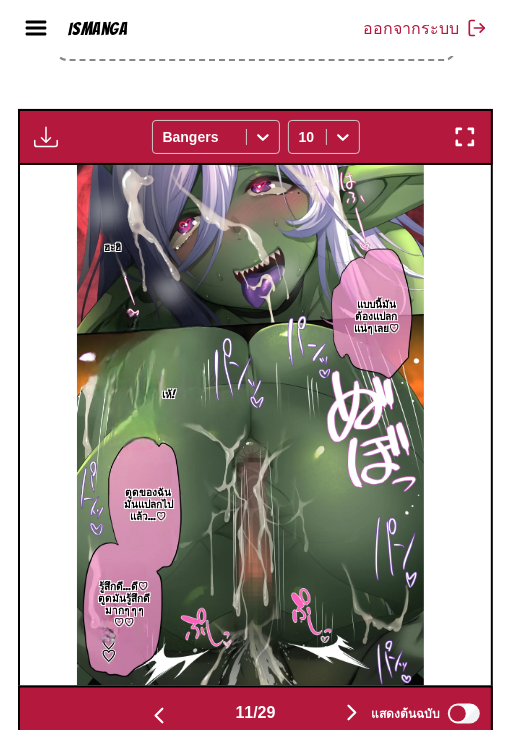 click on "แสดงต้นฉบับ" at bounding box center [421, 714] 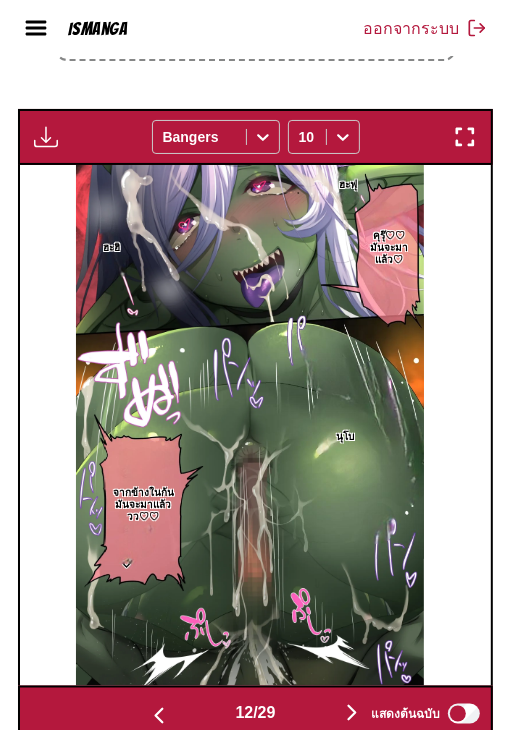 click at bounding box center (352, 713) 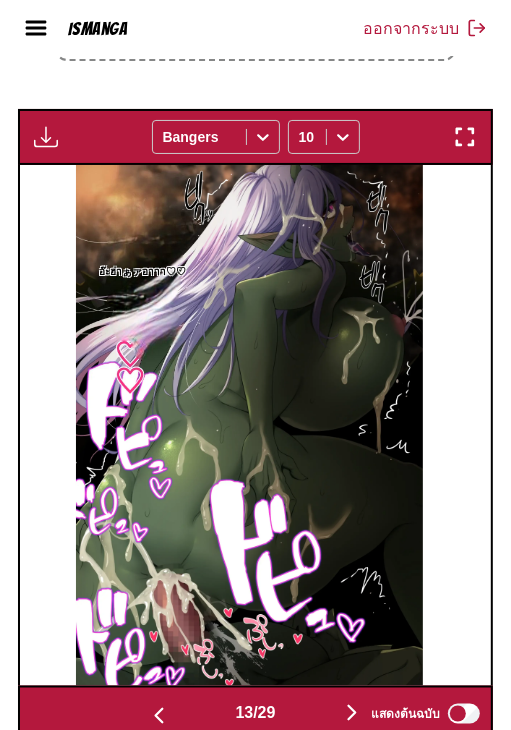 click at bounding box center [352, 713] 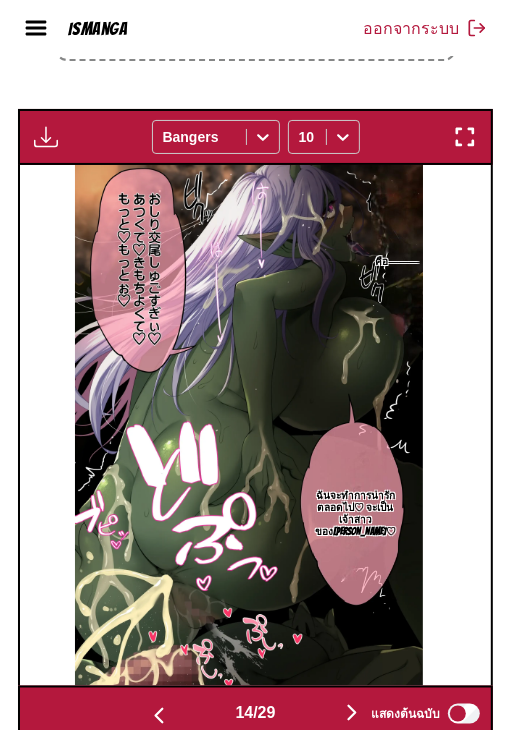 click at bounding box center (352, 713) 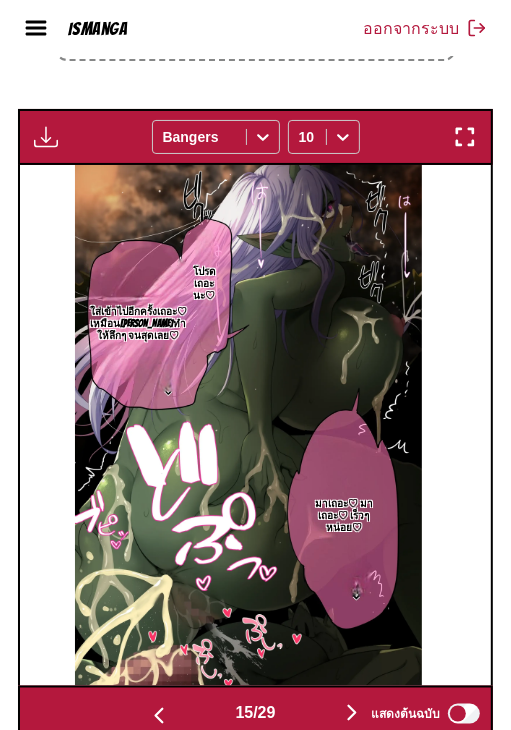 click at bounding box center [159, 714] 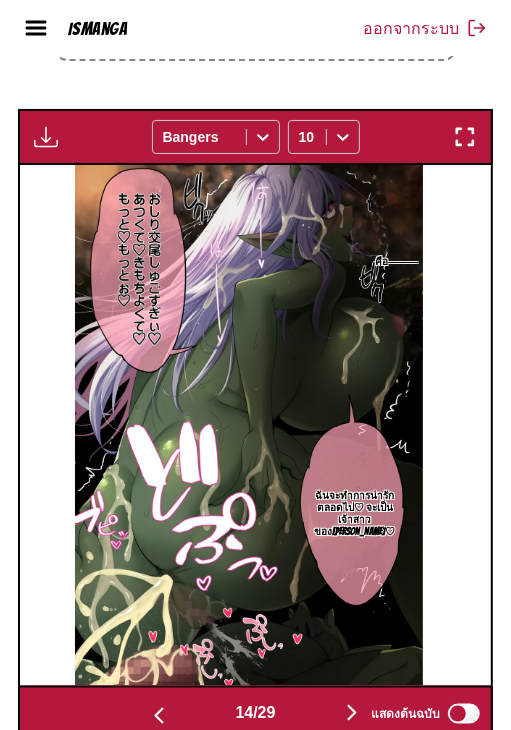 click at bounding box center (352, 713) 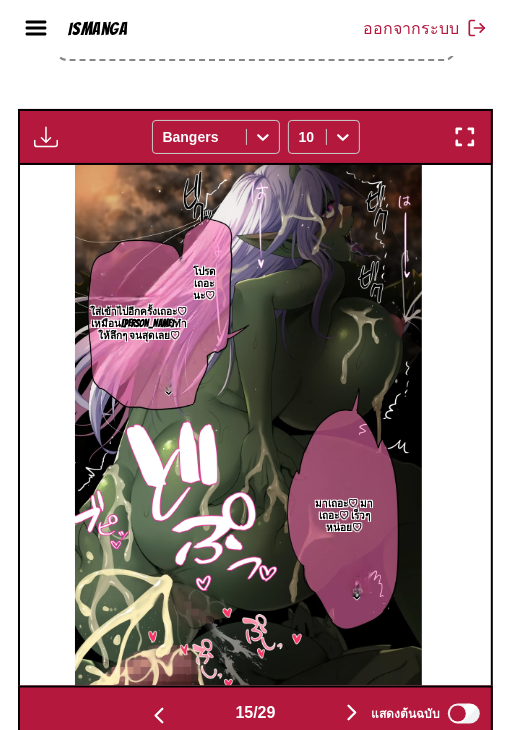 click at bounding box center (352, 713) 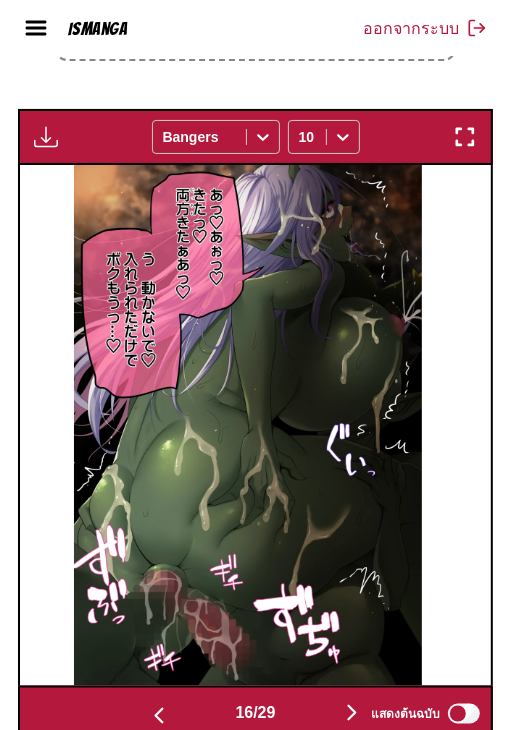 click at bounding box center [352, 713] 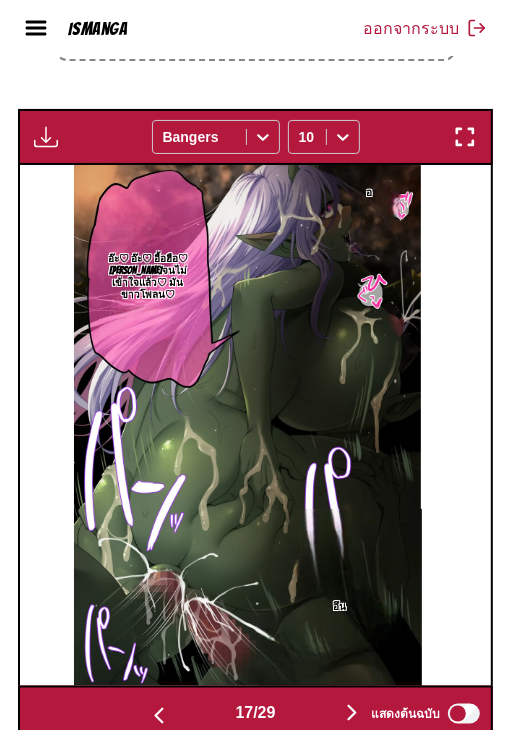 click at bounding box center (352, 713) 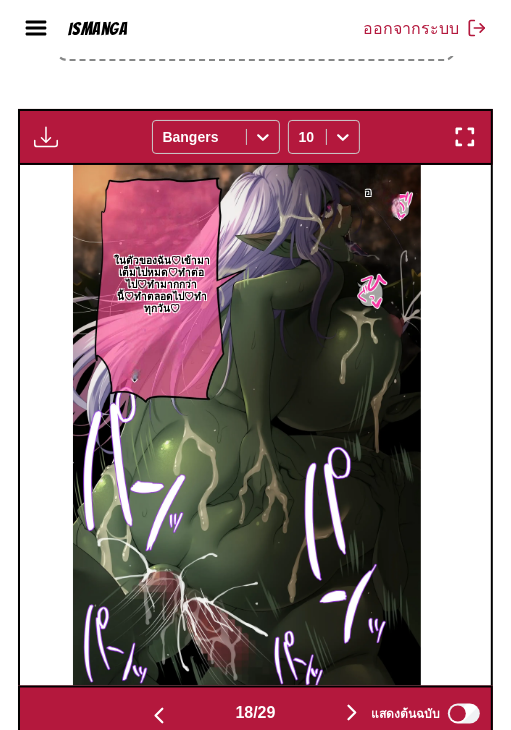 click at bounding box center (352, 713) 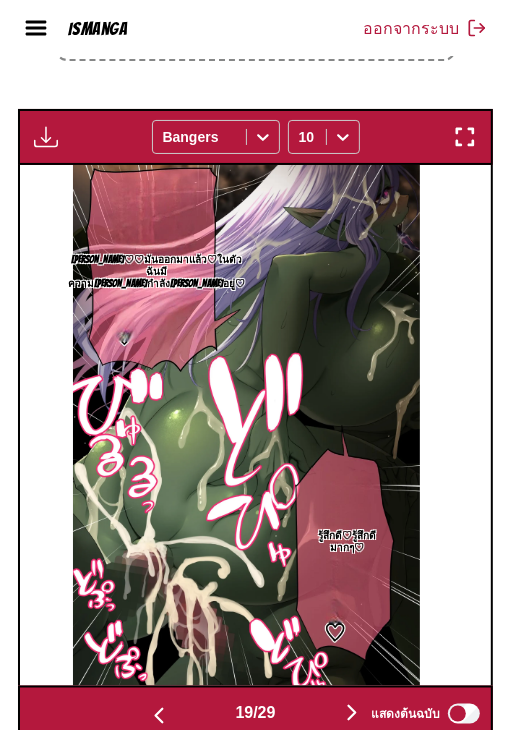 click at bounding box center [352, 713] 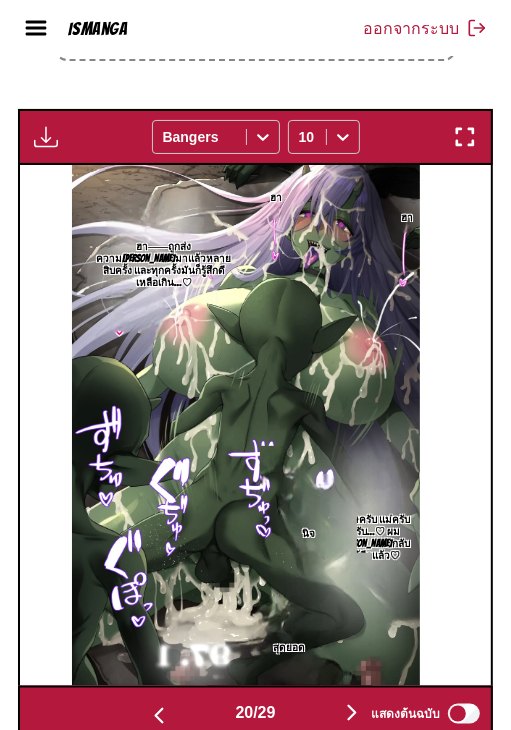 click at bounding box center (352, 713) 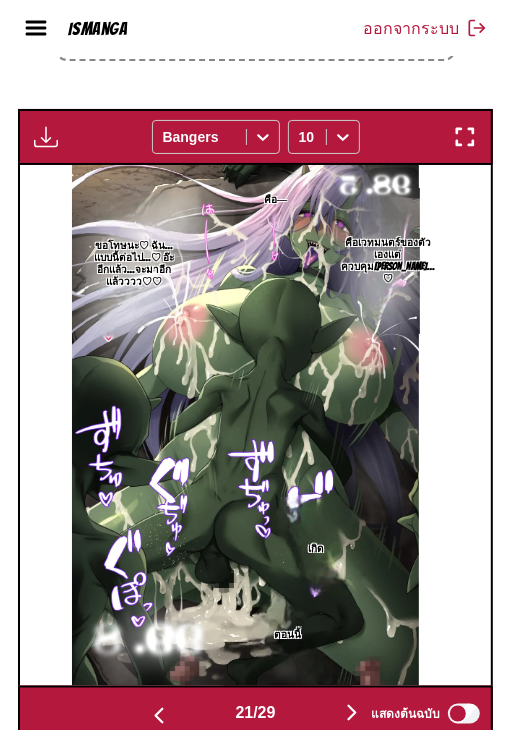 click at bounding box center [352, 713] 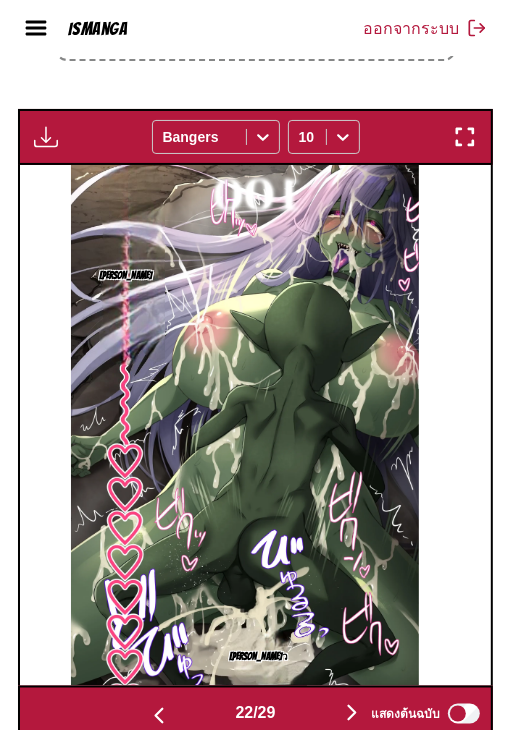 click at bounding box center [352, 713] 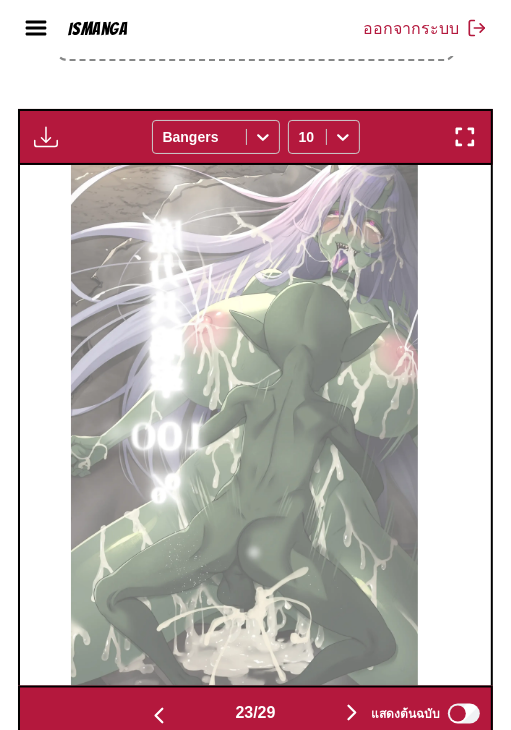 click at bounding box center [352, 713] 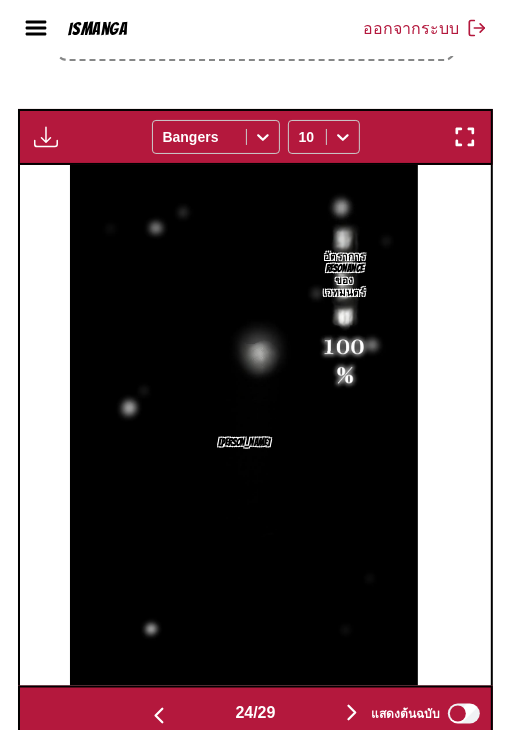 click at bounding box center [352, 713] 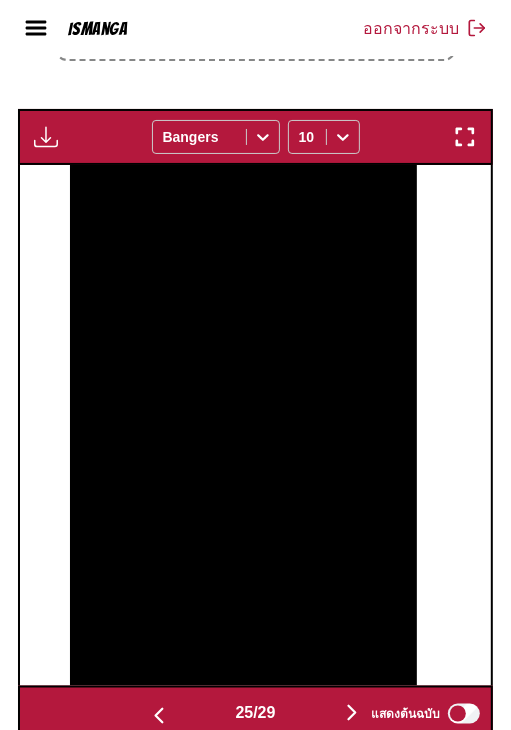 click at bounding box center [352, 713] 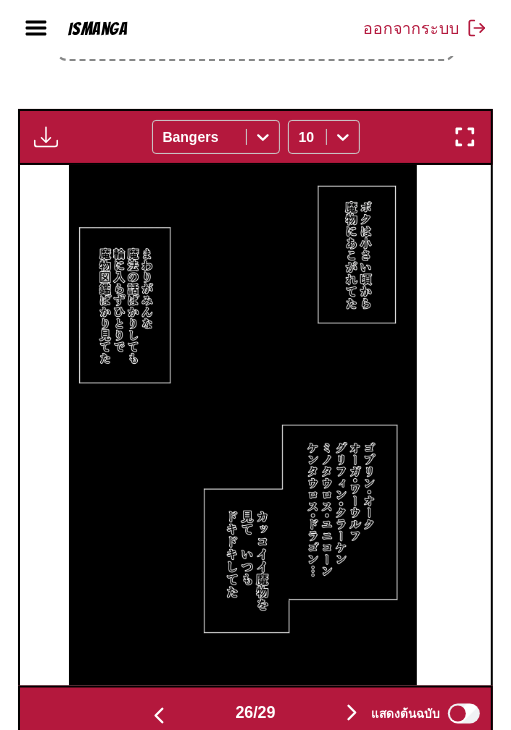 click at bounding box center (352, 713) 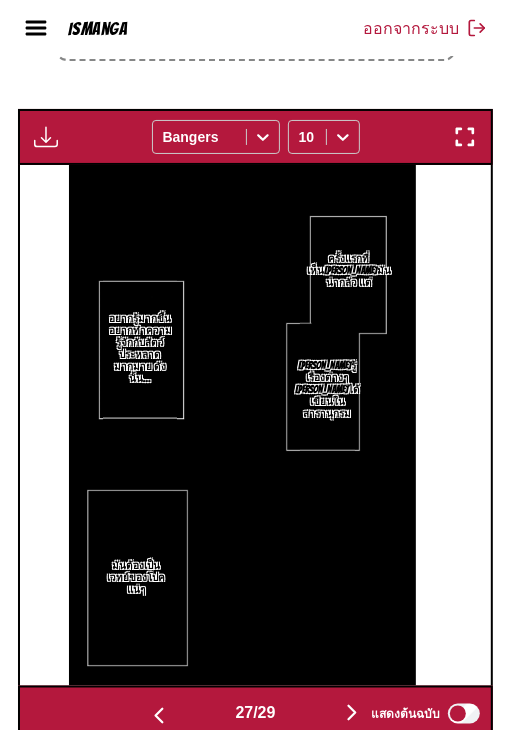 click at bounding box center [352, 713] 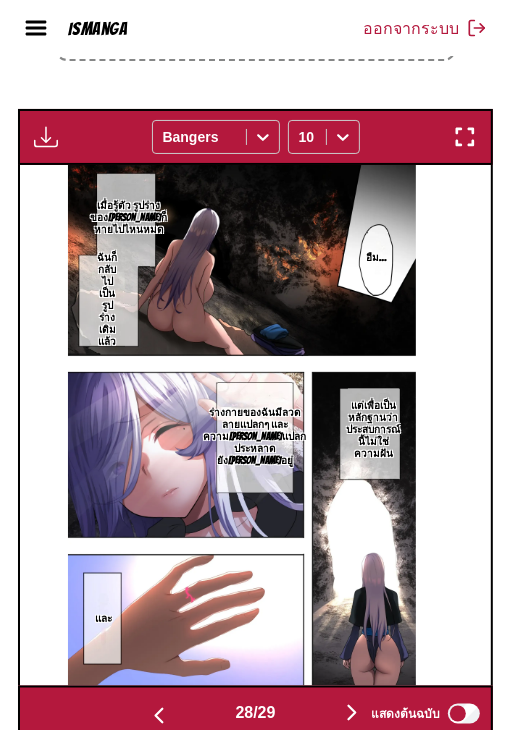 click at bounding box center (352, 713) 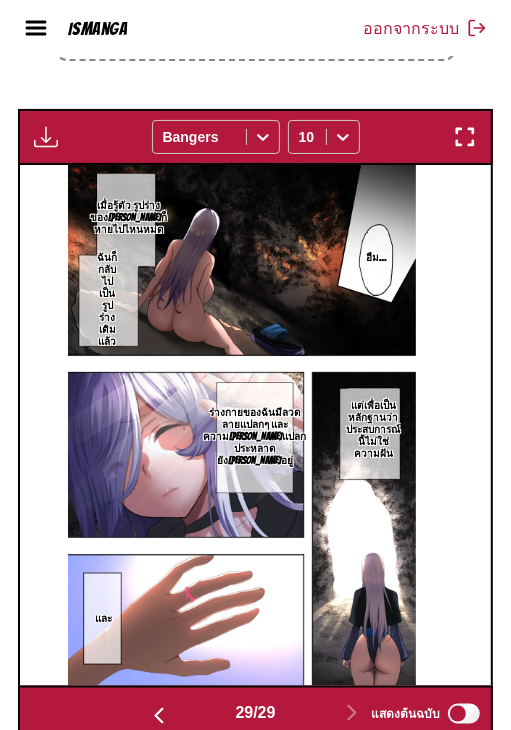 scroll, scrollTop: 0, scrollLeft: 13216, axis: horizontal 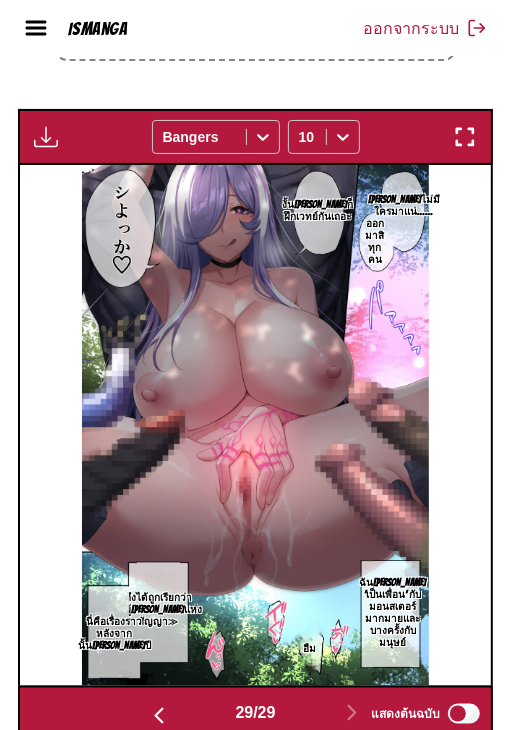 click at bounding box center [159, 716] 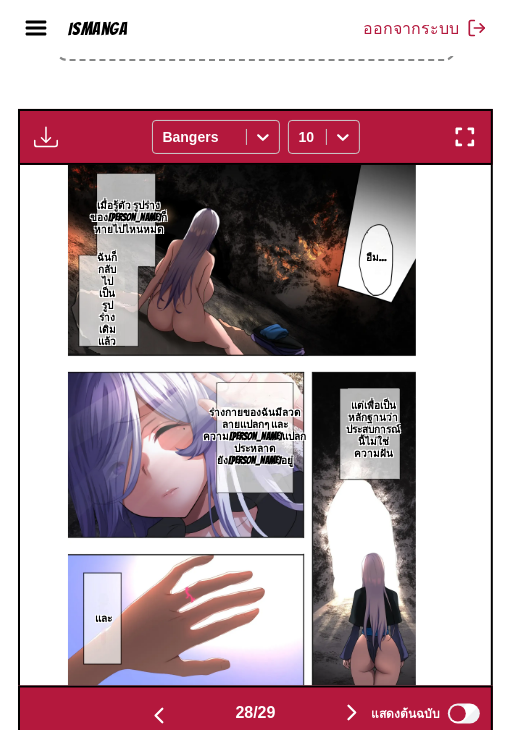 click at bounding box center (159, 716) 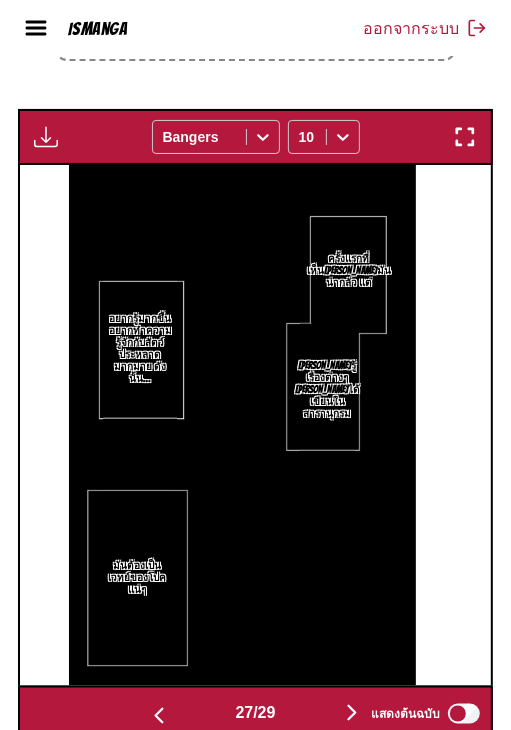 click on "27  /  29 แสดงต้นฉบับ" at bounding box center [256, 714] 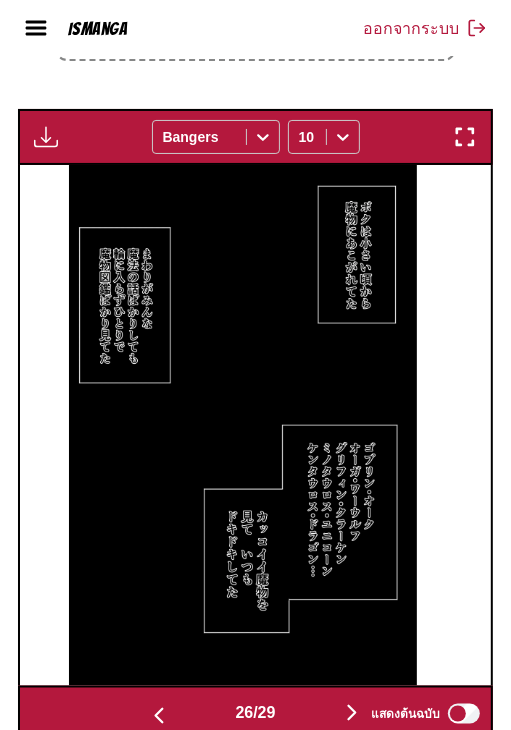 click at bounding box center [159, 716] 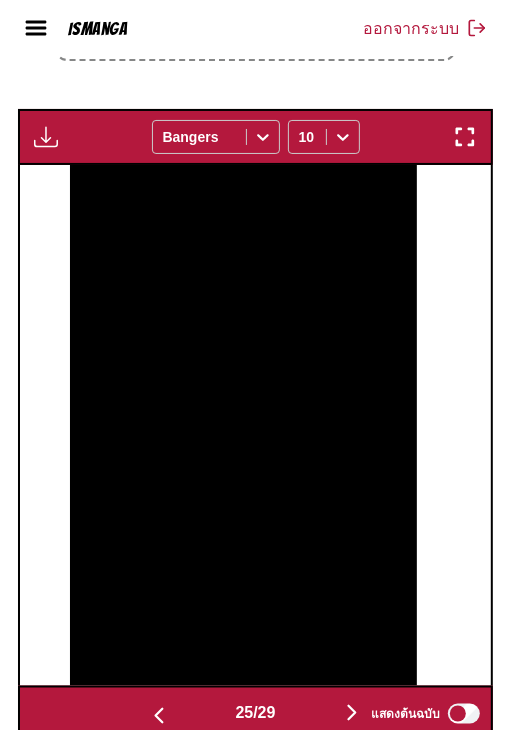 click at bounding box center (159, 716) 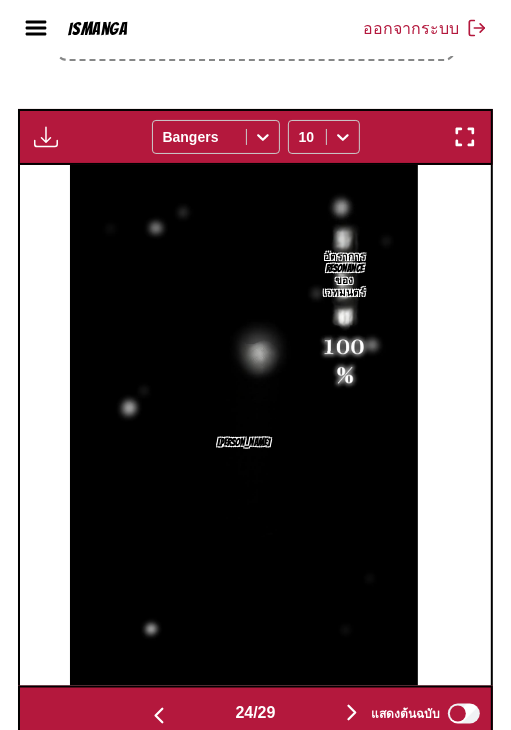 click at bounding box center (159, 716) 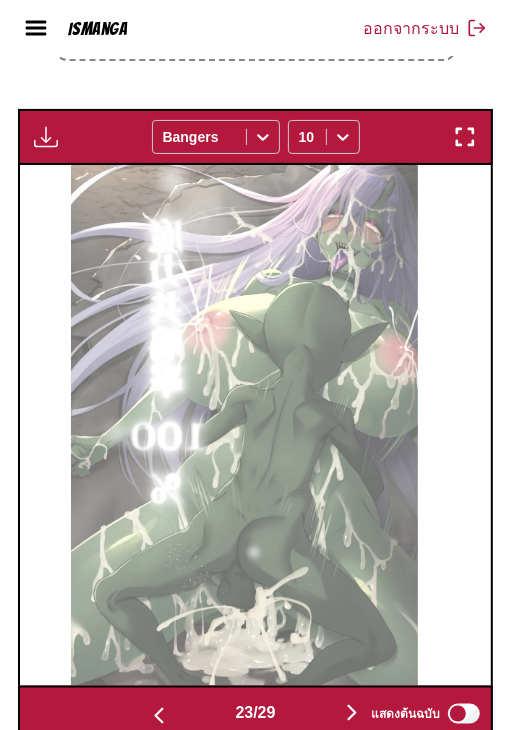 click at bounding box center (159, 716) 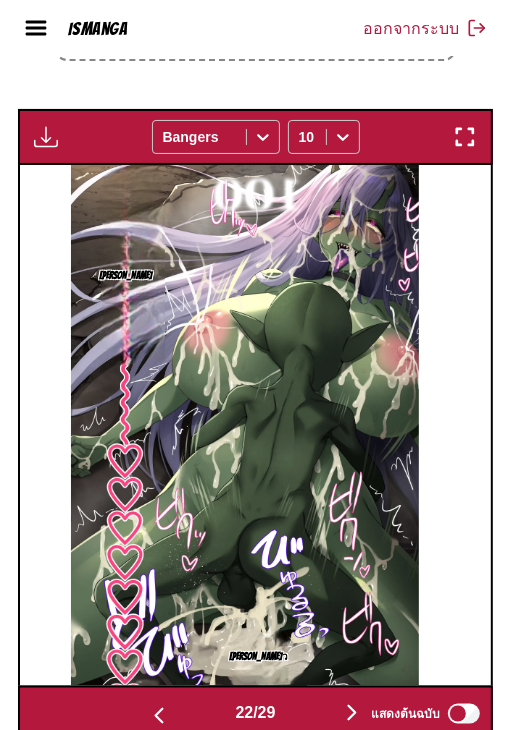 click at bounding box center (159, 716) 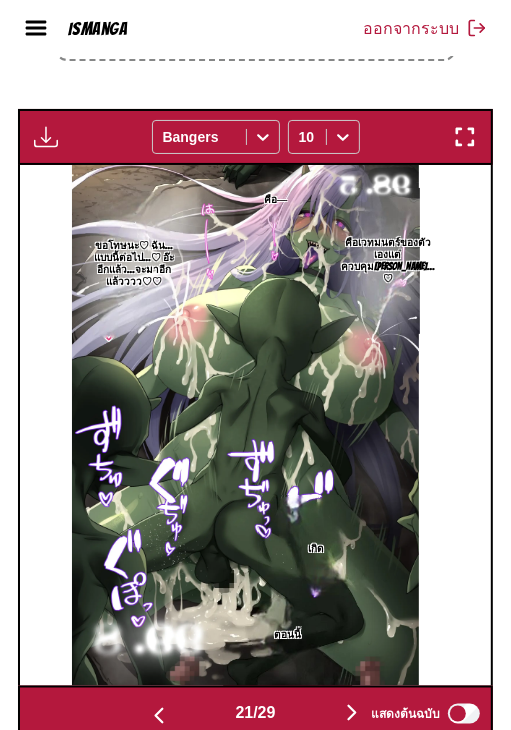 click at bounding box center (159, 716) 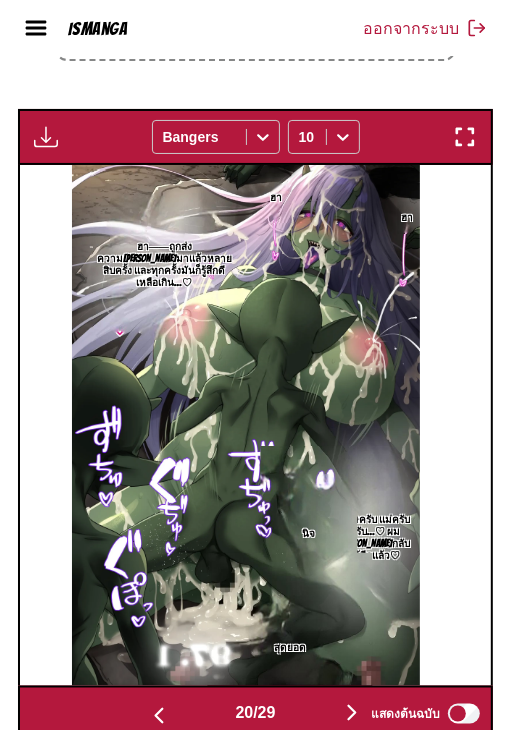 click at bounding box center [159, 716] 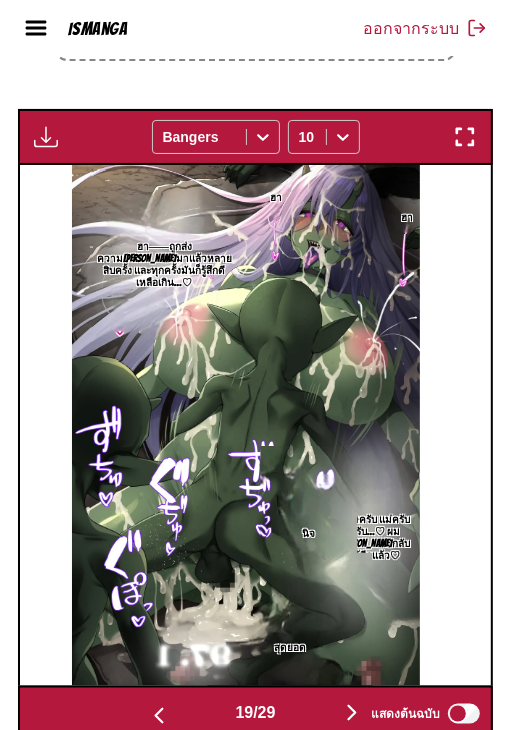 scroll, scrollTop: 0, scrollLeft: 8496, axis: horizontal 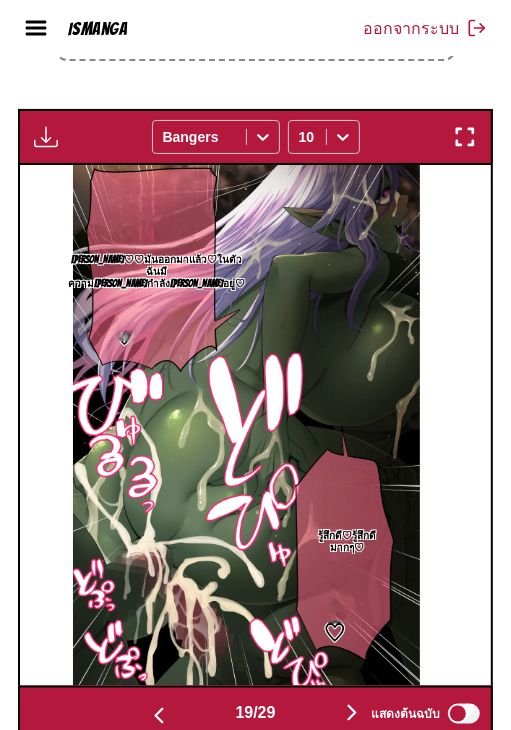 click at bounding box center (352, 713) 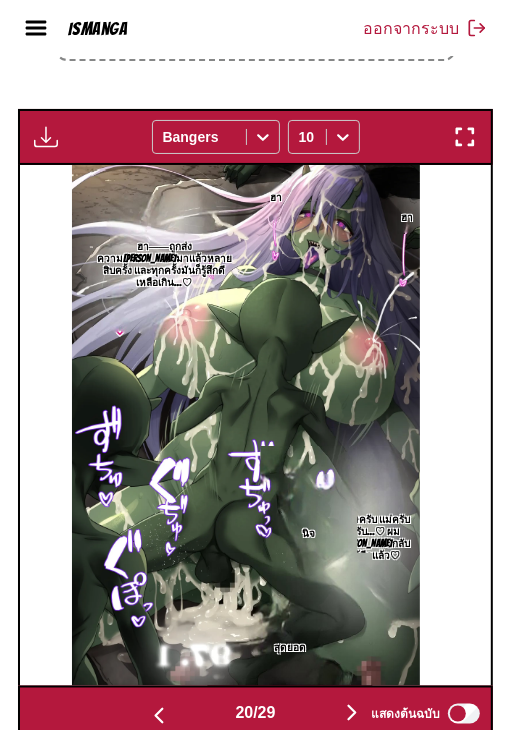 click at bounding box center [352, 713] 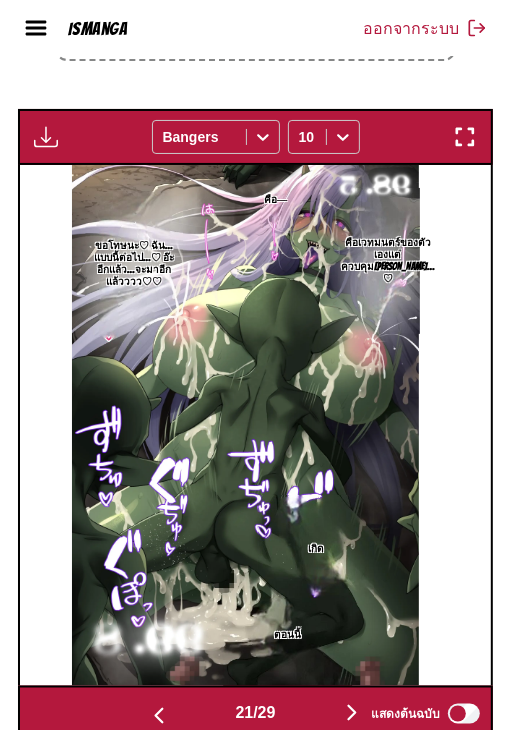 click at bounding box center (352, 713) 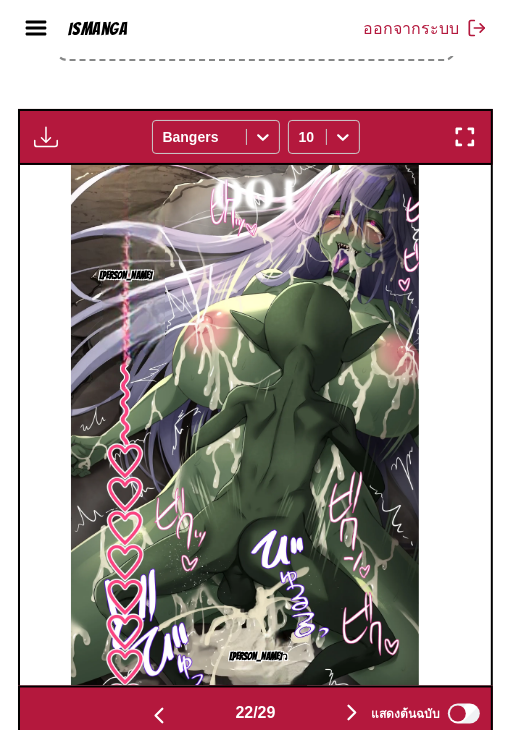 click at bounding box center (352, 713) 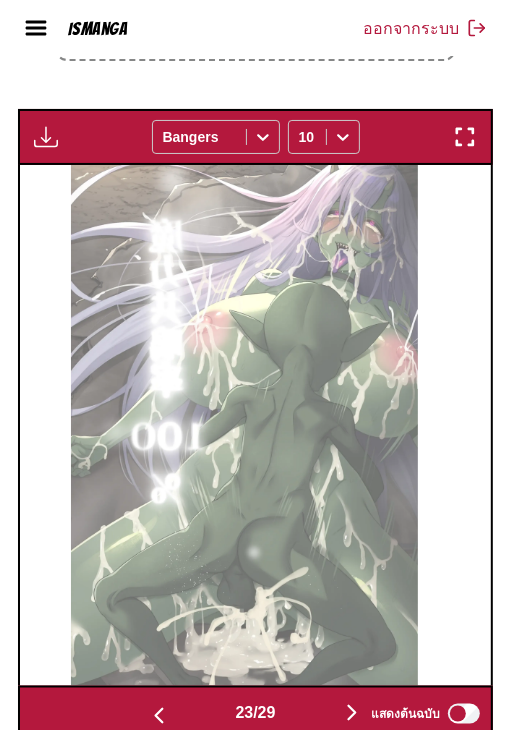 click at bounding box center [352, 713] 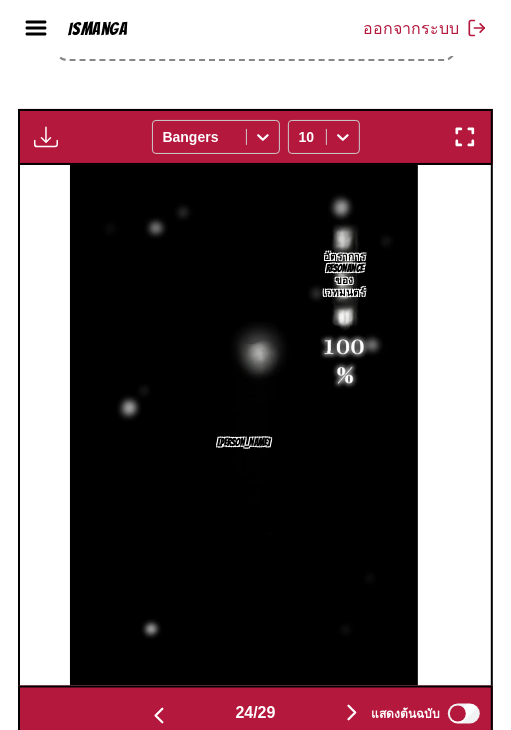 click on "อัตราการ Resonance ของเวทมนตร์" at bounding box center [345, 275] 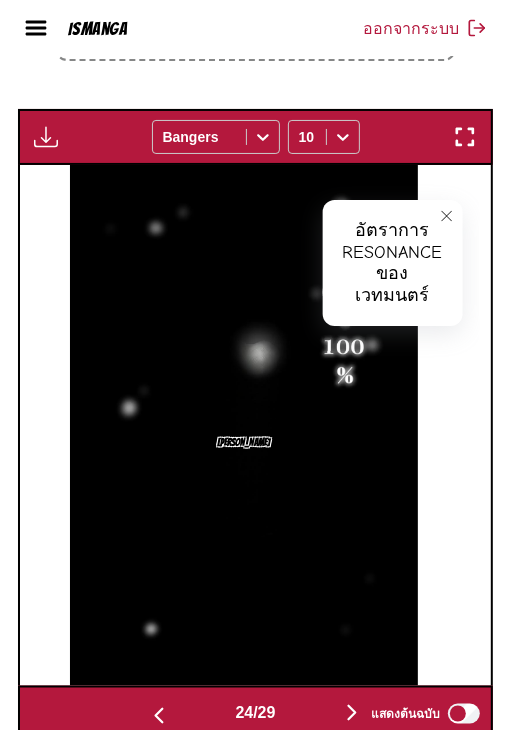 click at bounding box center [447, 216] 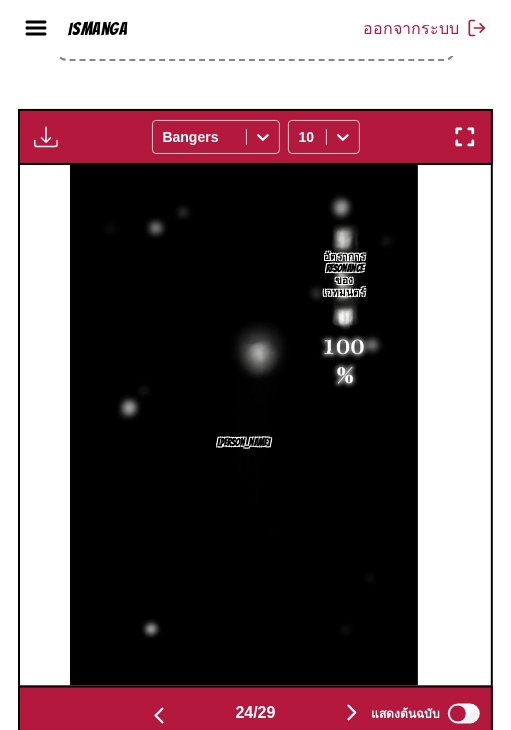 click on "24  /  29 แสดงต้นฉบับ" at bounding box center (256, 714) 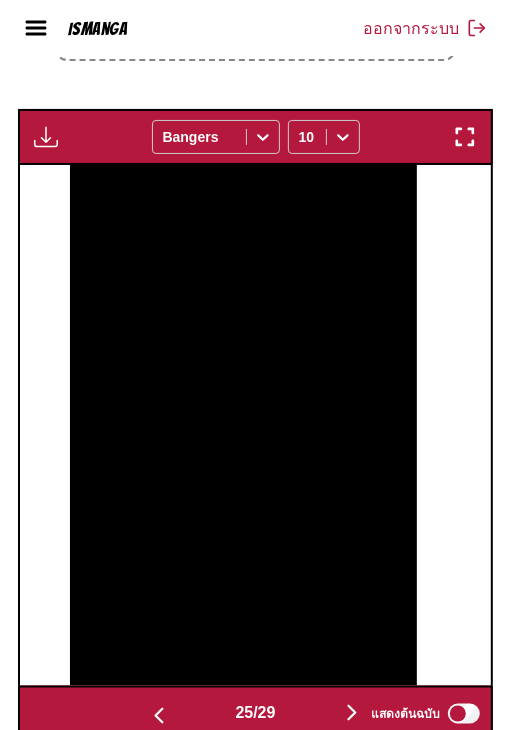 click at bounding box center (352, 713) 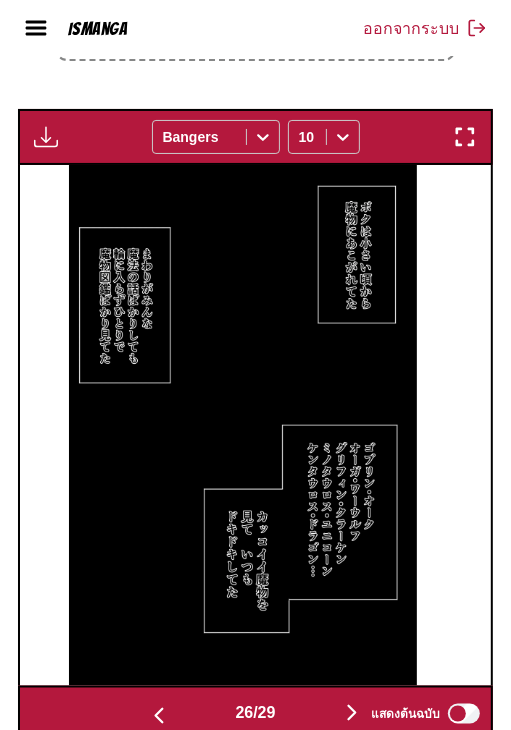 click at bounding box center (352, 714) 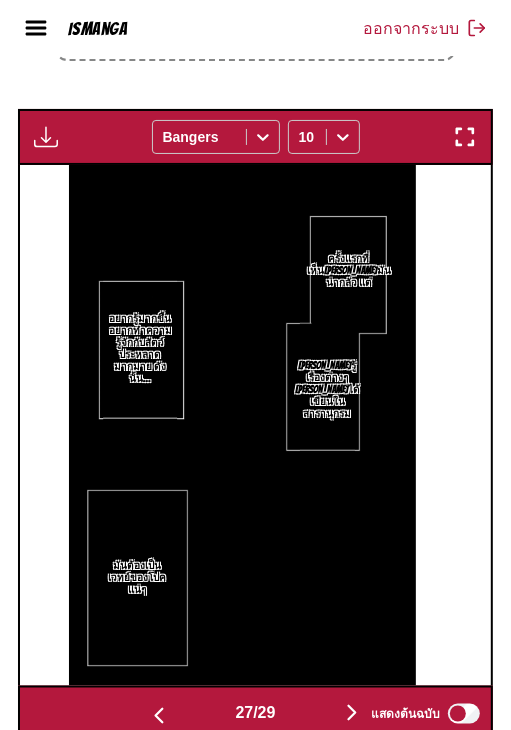 click at bounding box center [352, 713] 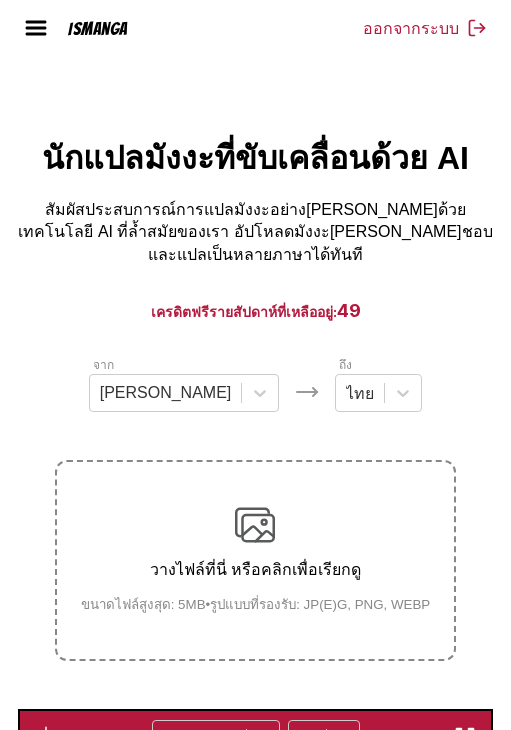 scroll, scrollTop: 600, scrollLeft: 0, axis: vertical 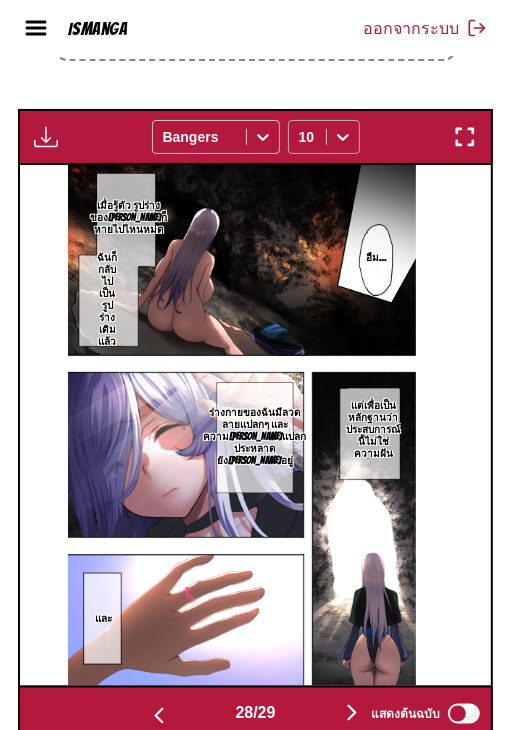 click at bounding box center [307, 137] 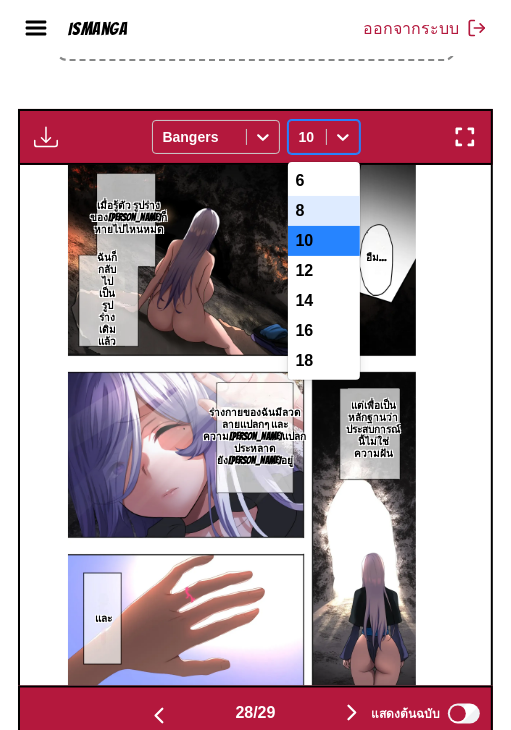 click on "8" at bounding box center (324, 211) 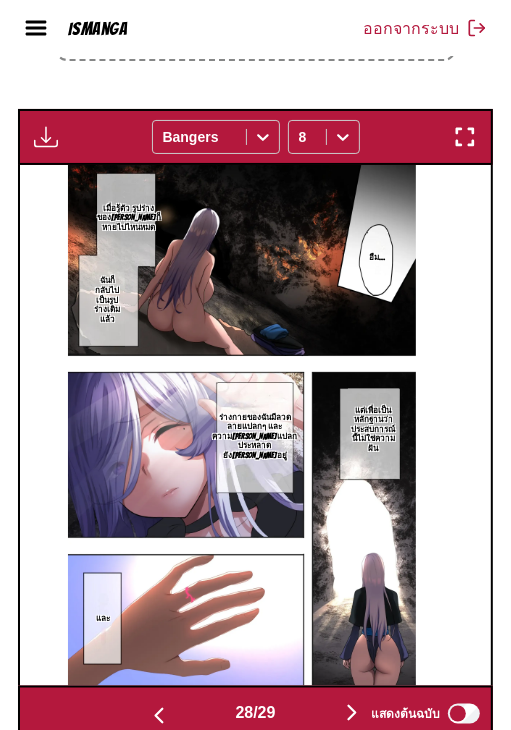 click at bounding box center (46, 137) 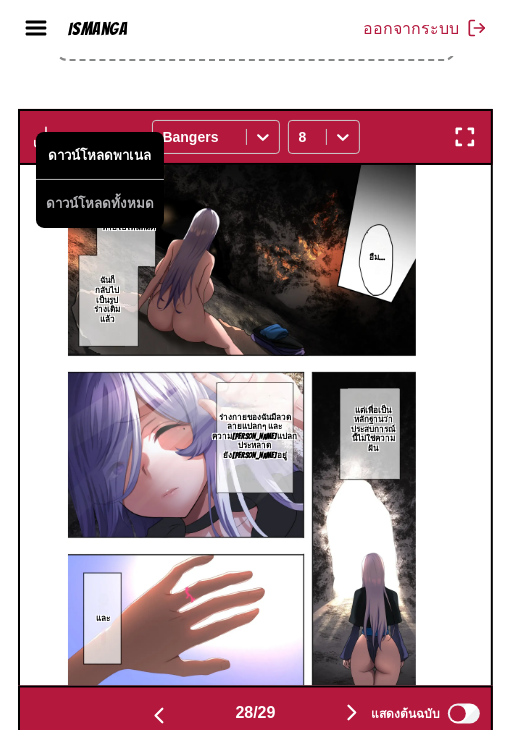click on "ดาวน์โหลดพาเนล" at bounding box center [100, 156] 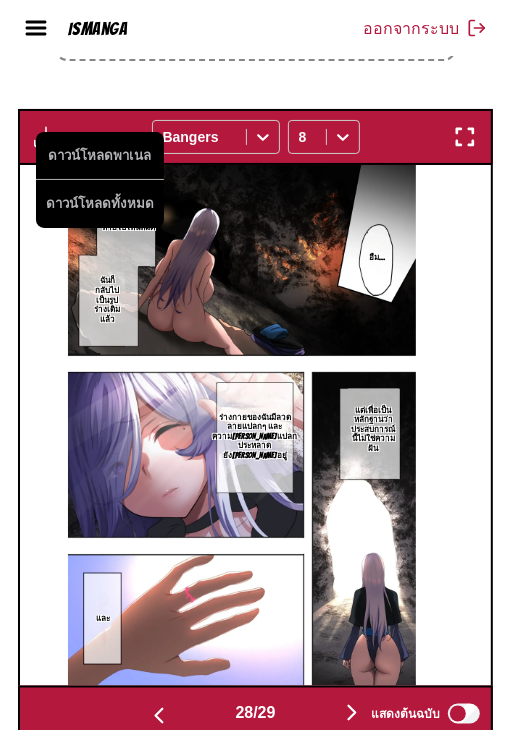 click at bounding box center (352, 714) 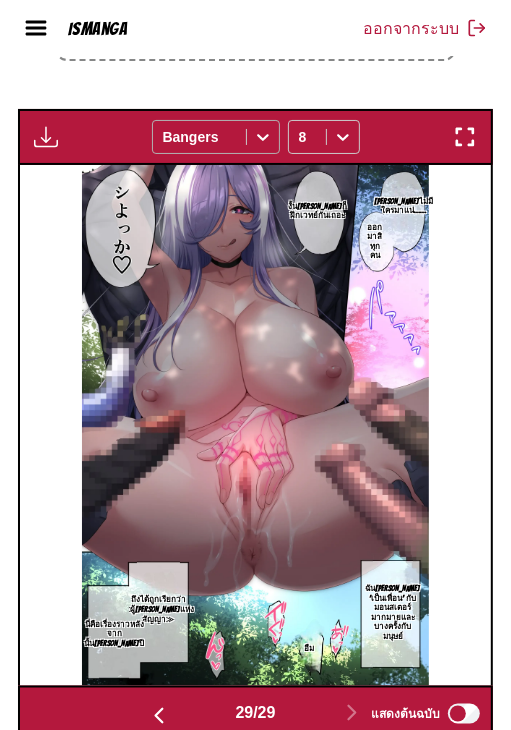 scroll, scrollTop: 400, scrollLeft: 0, axis: vertical 